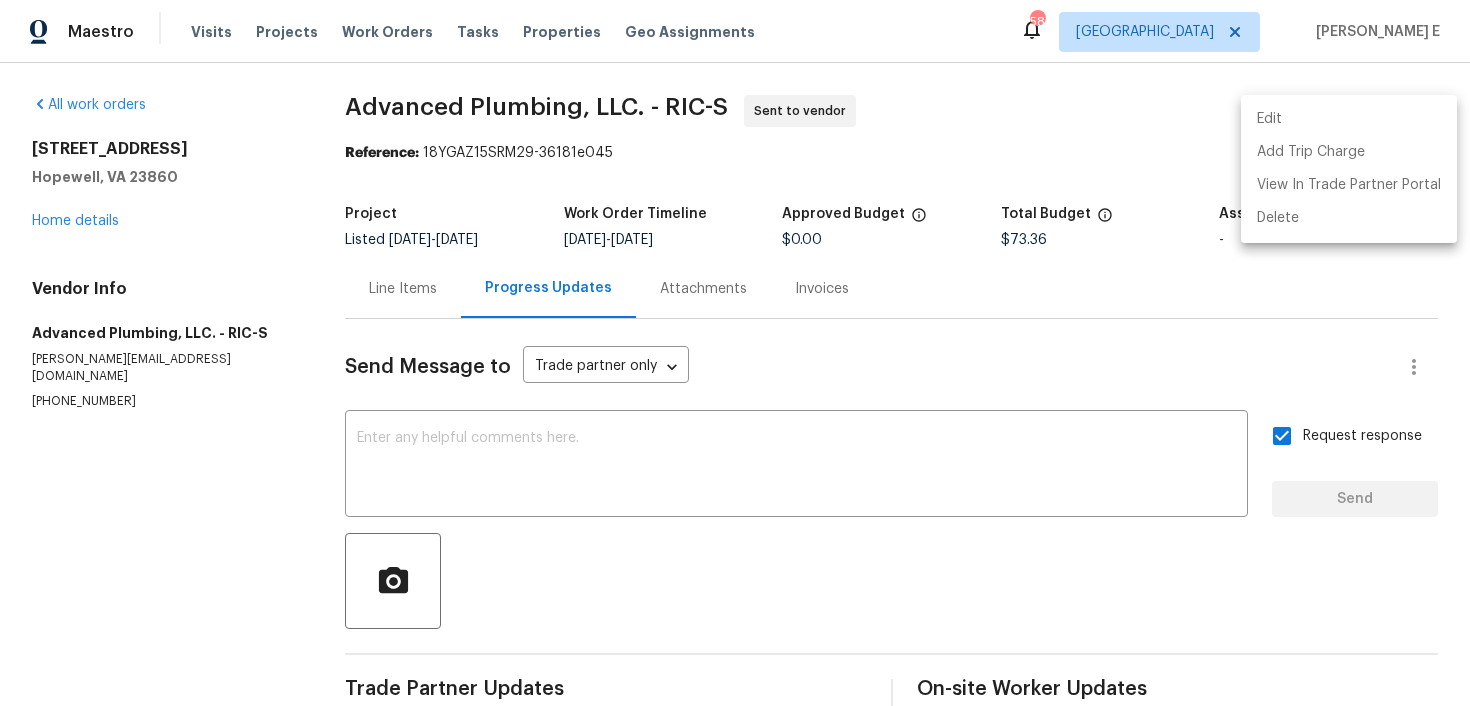 scroll, scrollTop: 0, scrollLeft: 0, axis: both 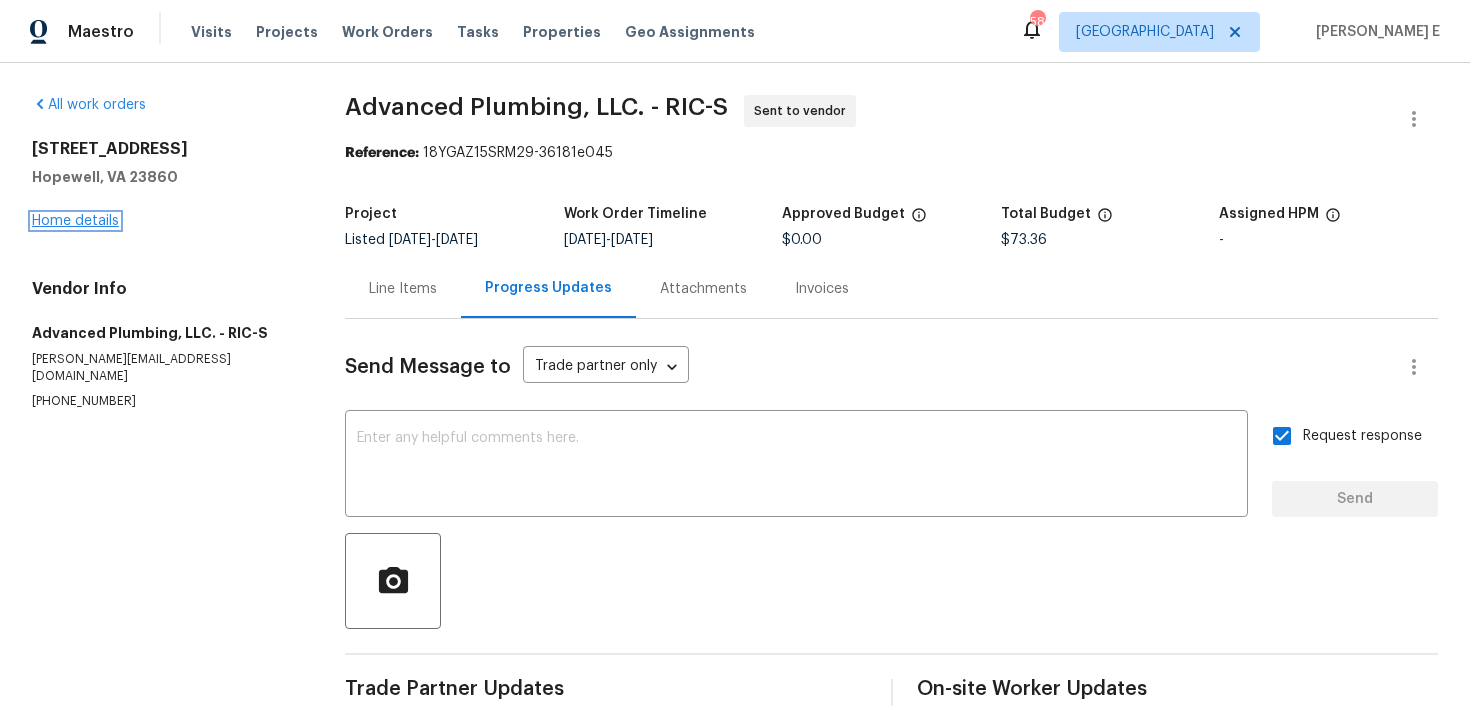 click on "Home details" at bounding box center (75, 221) 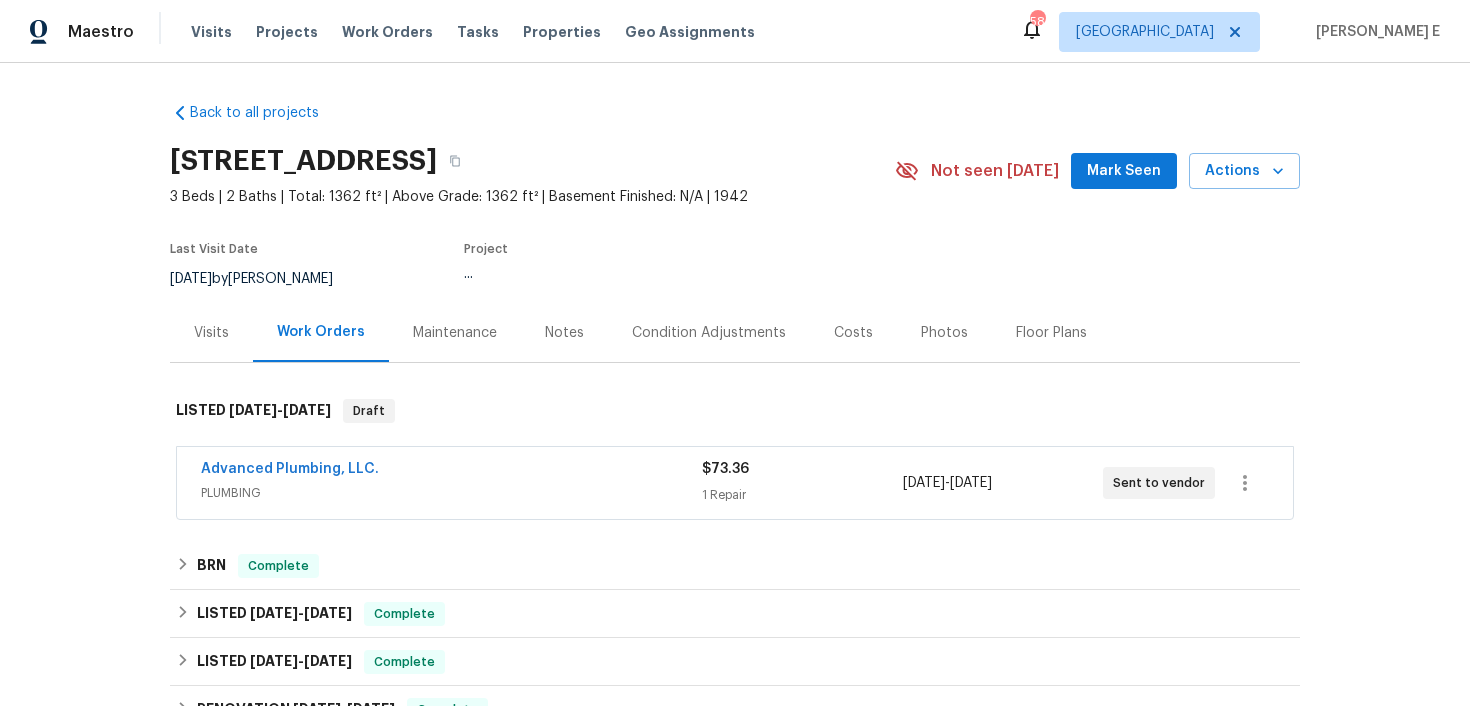scroll, scrollTop: 161, scrollLeft: 0, axis: vertical 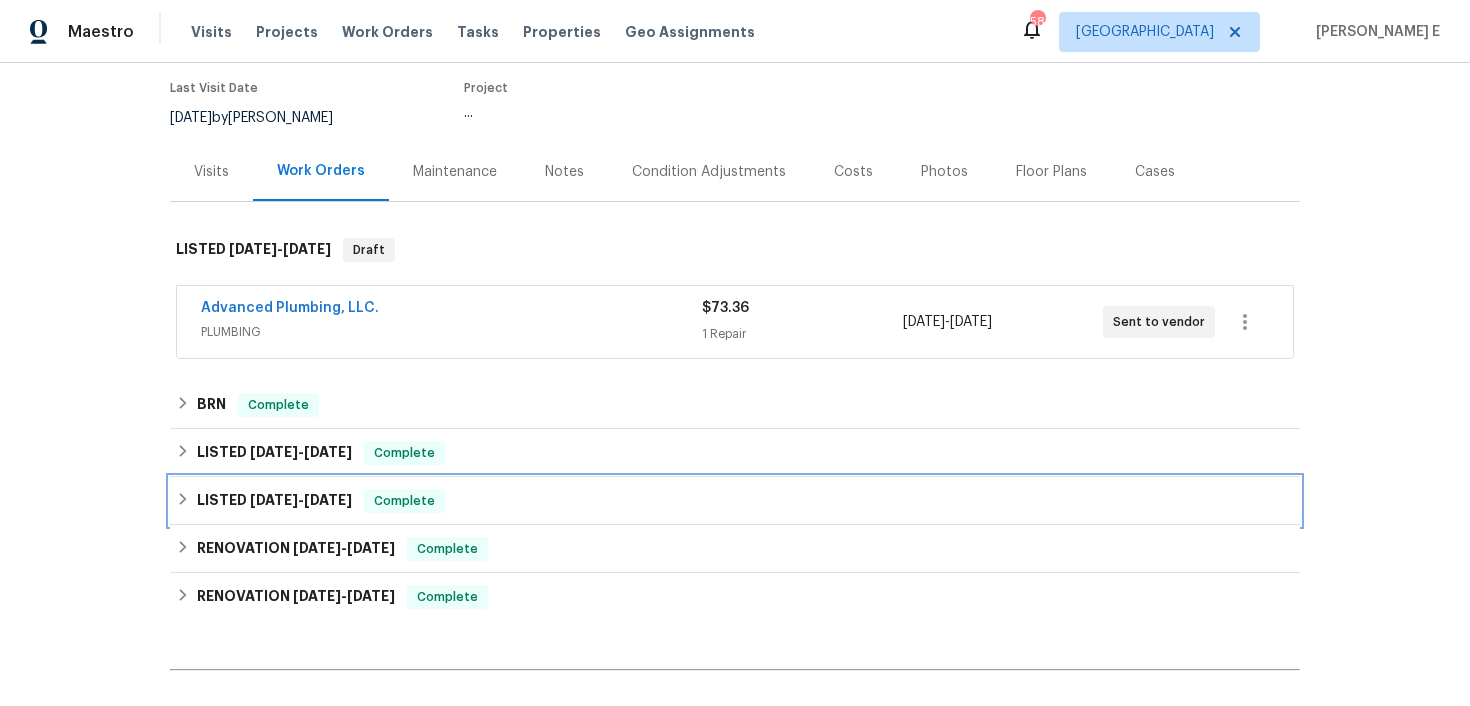 click on "LISTED   2/18/25  -  2/27/25" at bounding box center (274, 501) 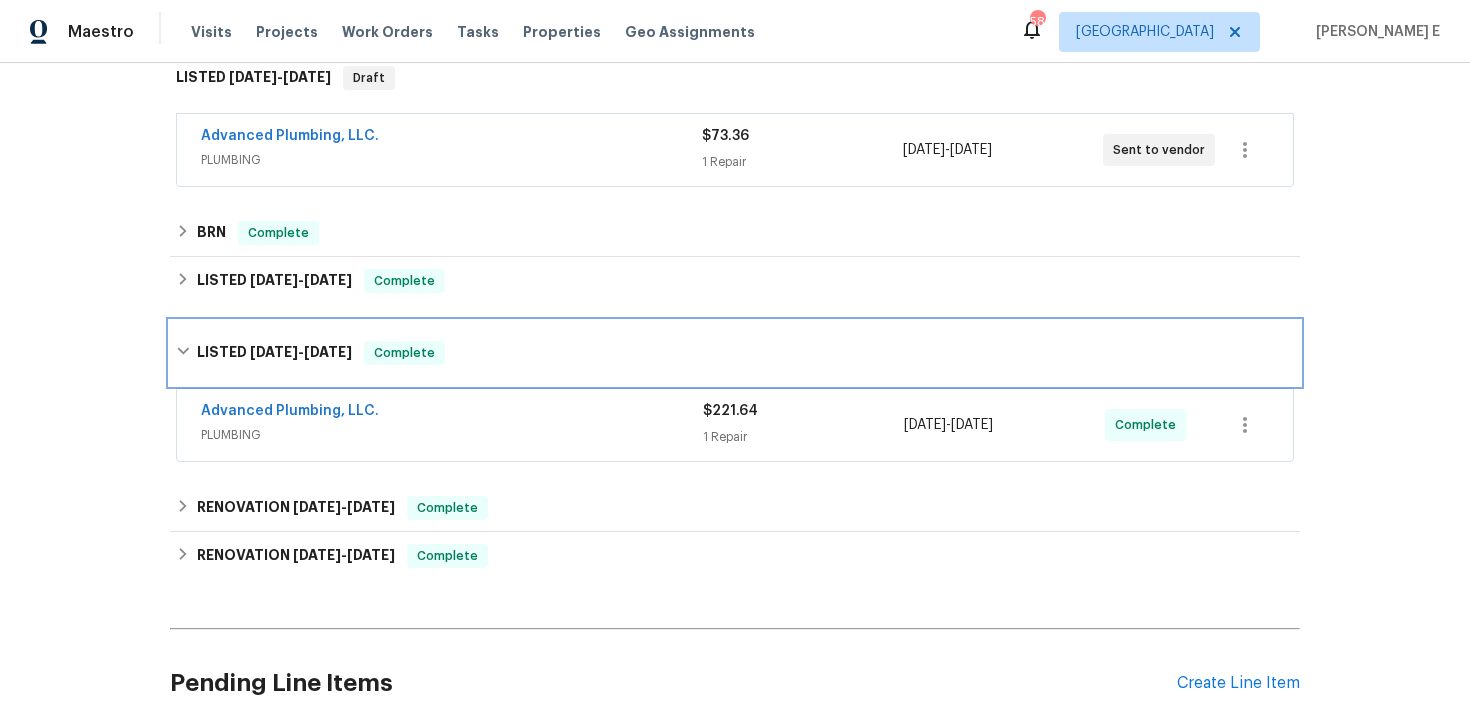 scroll, scrollTop: 334, scrollLeft: 0, axis: vertical 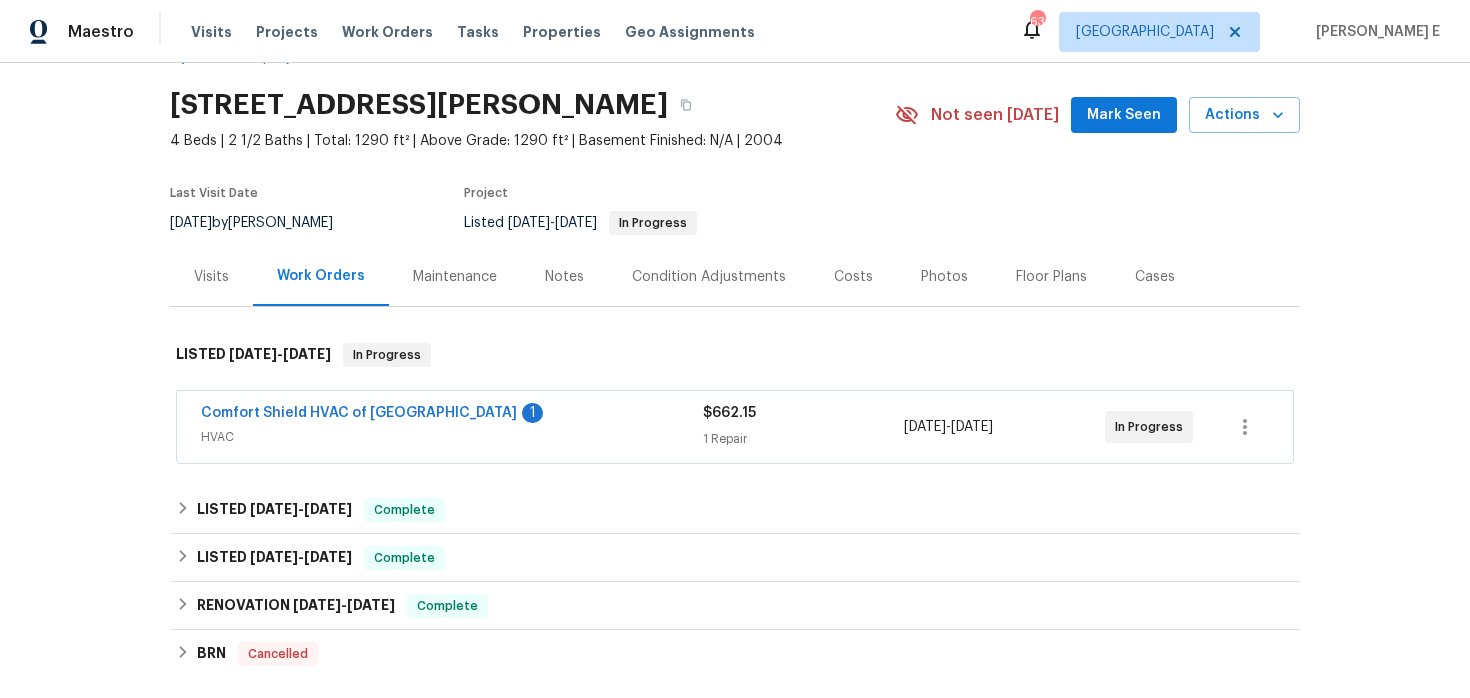 click on "HVAC" at bounding box center (452, 437) 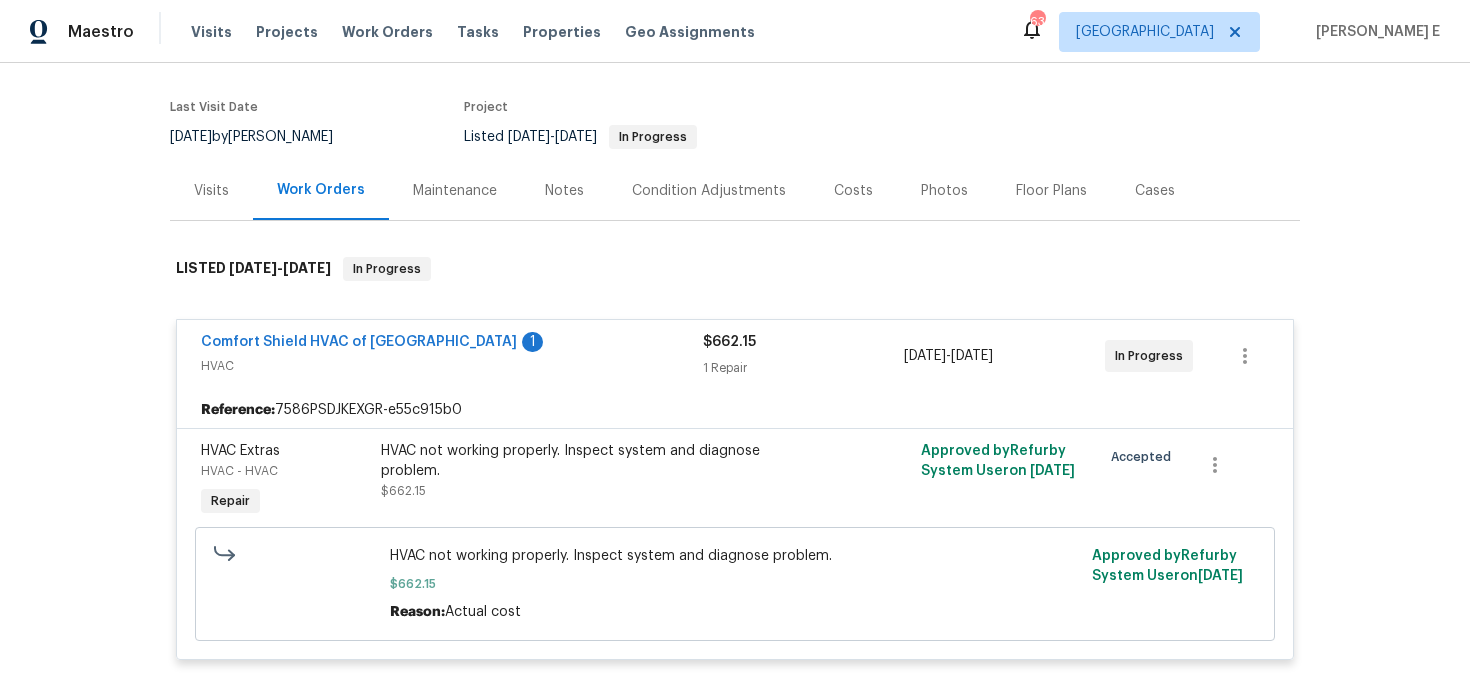 scroll, scrollTop: 141, scrollLeft: 0, axis: vertical 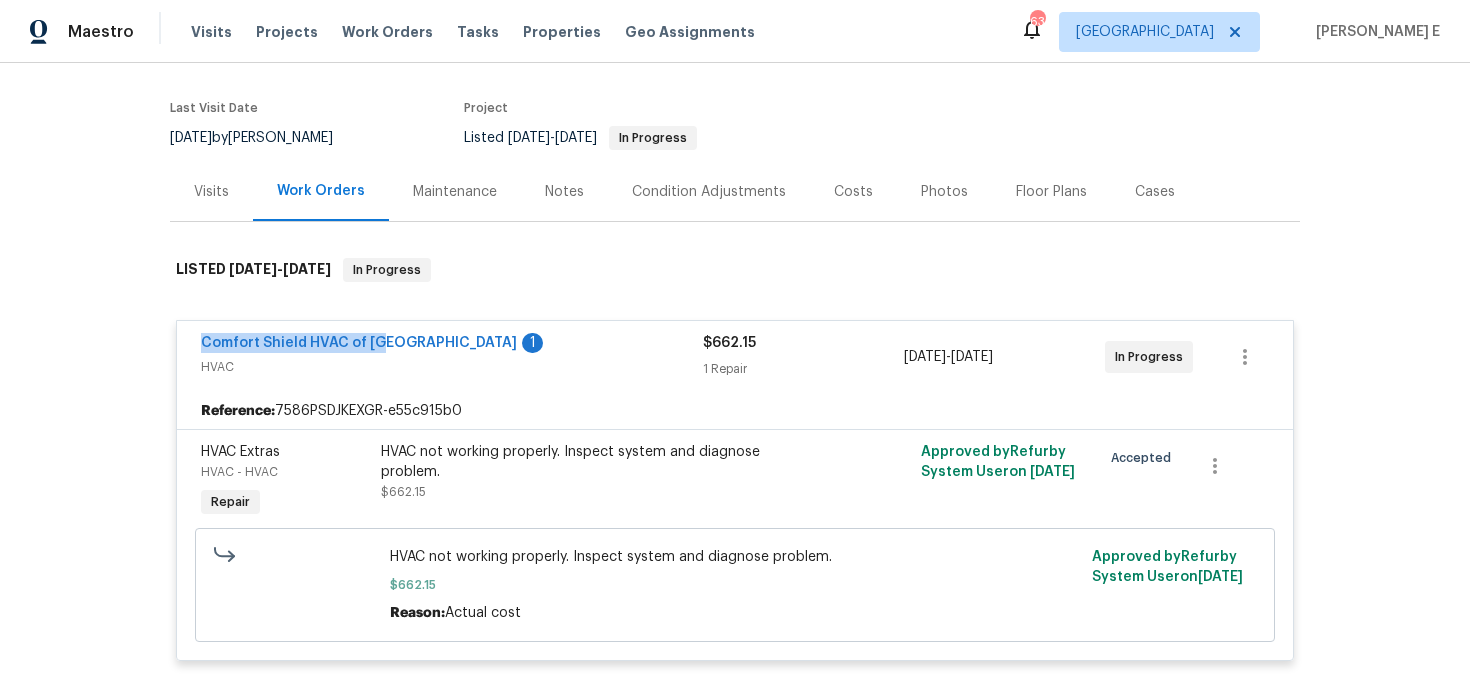 drag, startPoint x: 193, startPoint y: 348, endPoint x: 384, endPoint y: 354, distance: 191.09422 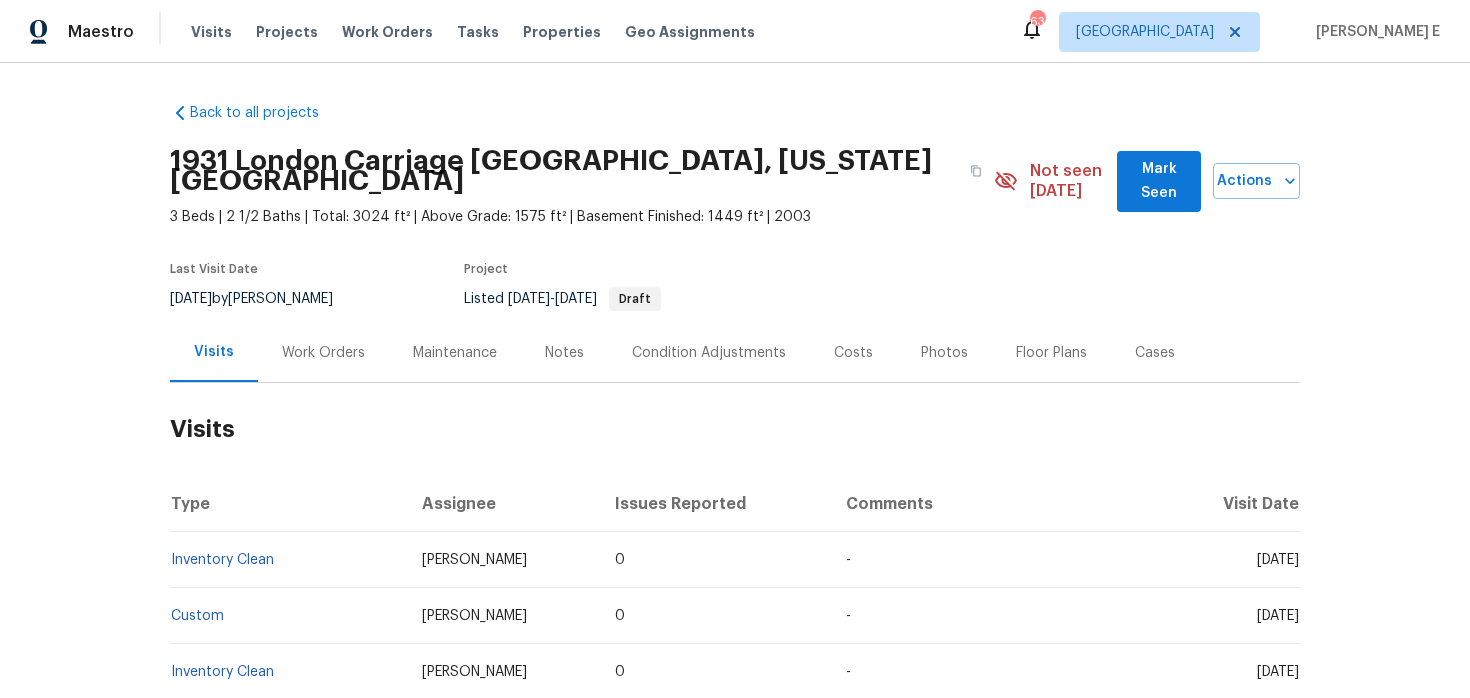 scroll, scrollTop: 0, scrollLeft: 0, axis: both 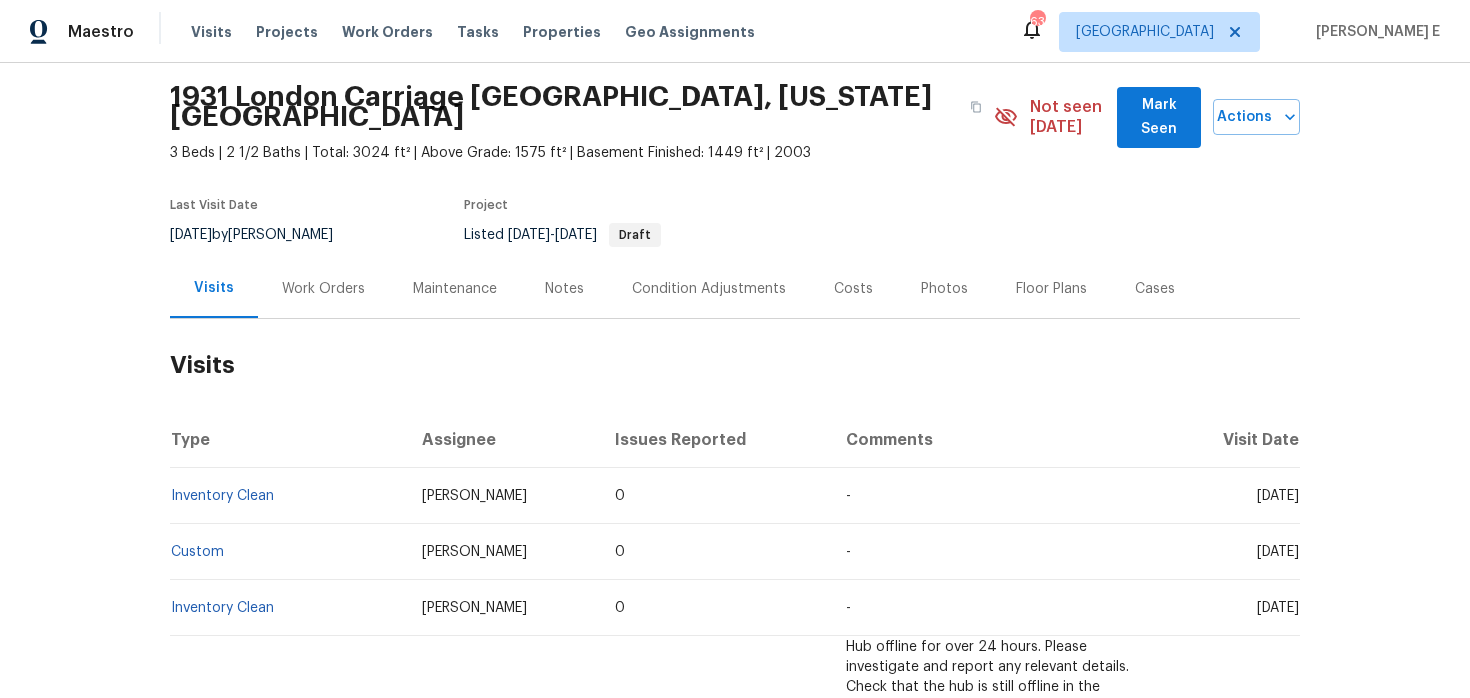 click on "Work Orders" at bounding box center (323, 288) 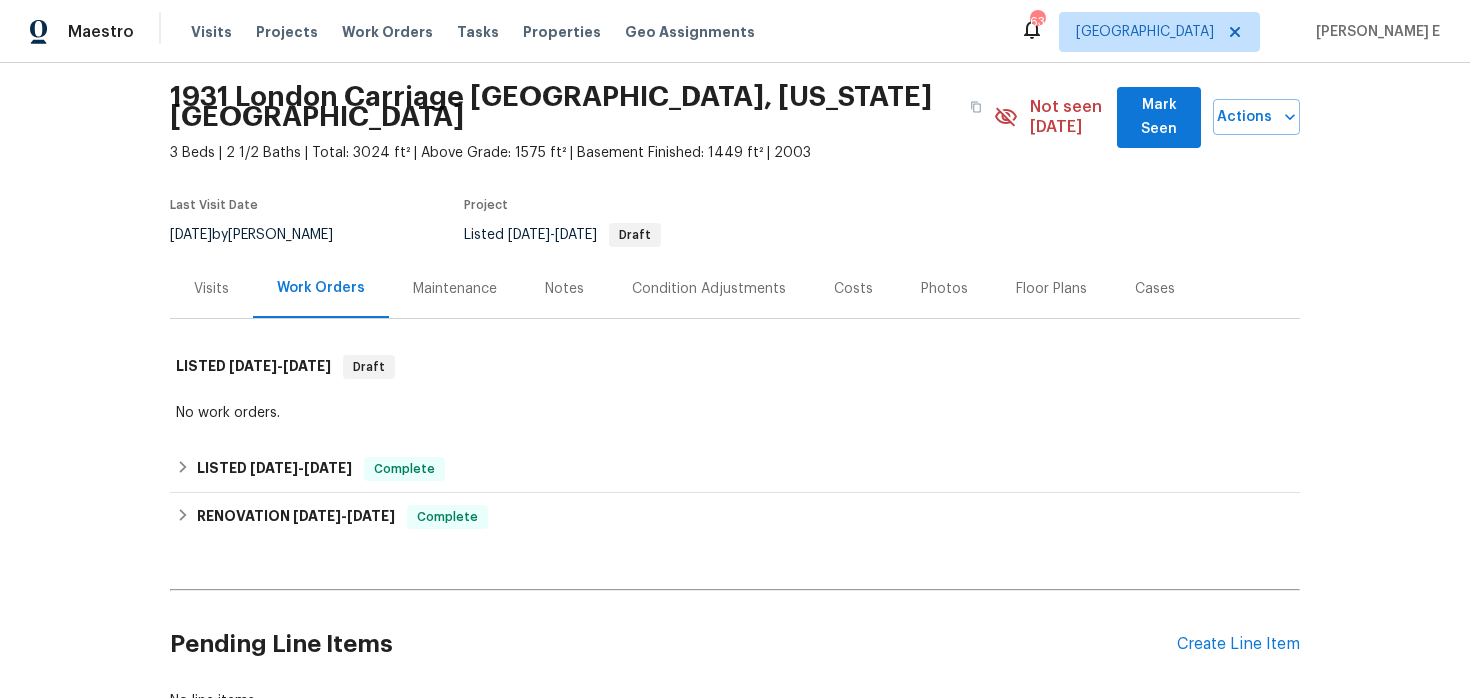 scroll, scrollTop: 213, scrollLeft: 0, axis: vertical 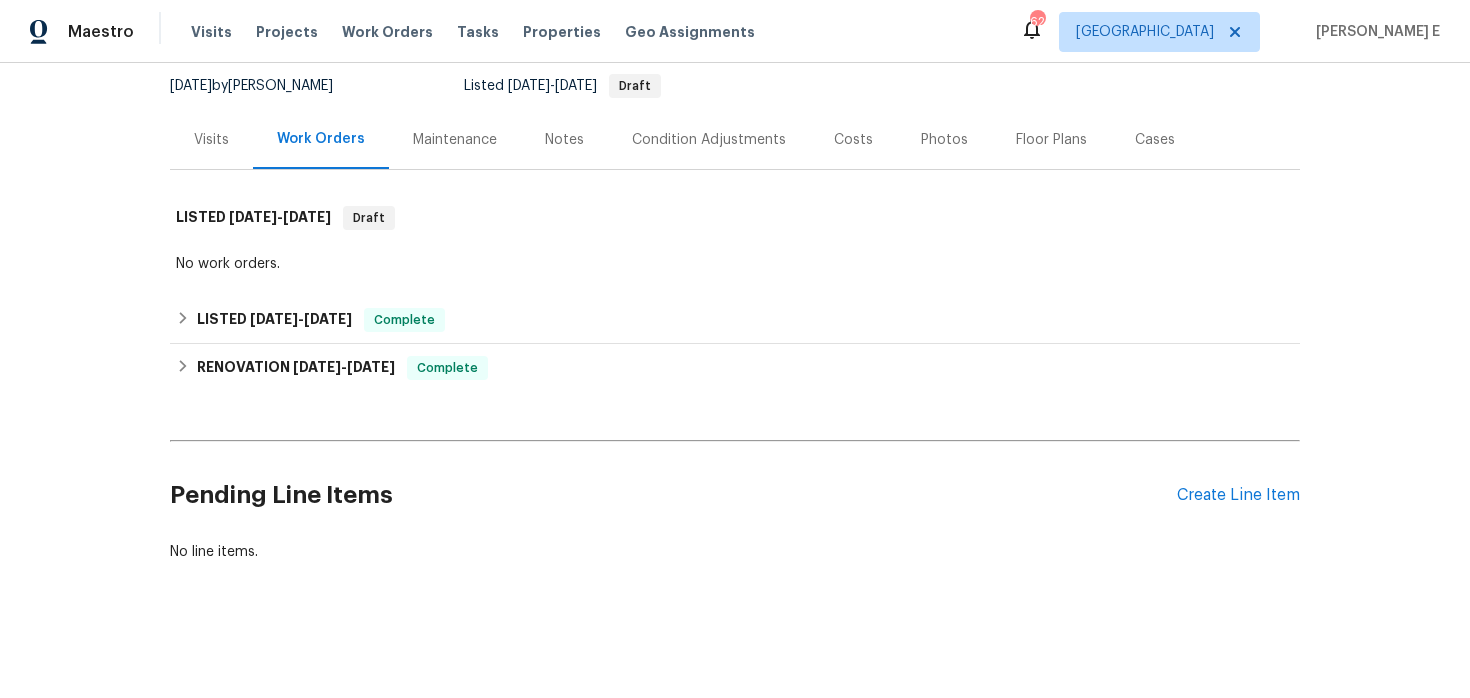 click on "Visits" at bounding box center (211, 139) 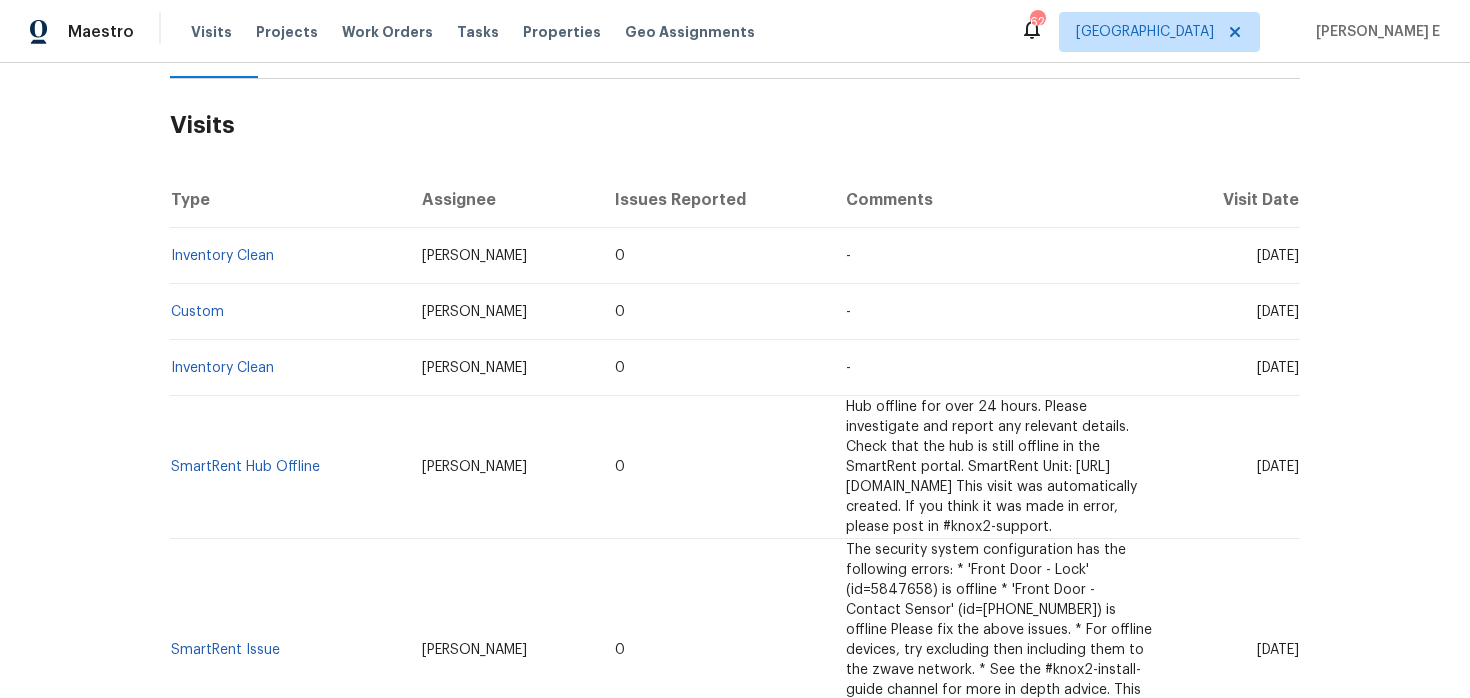 scroll, scrollTop: 0, scrollLeft: 0, axis: both 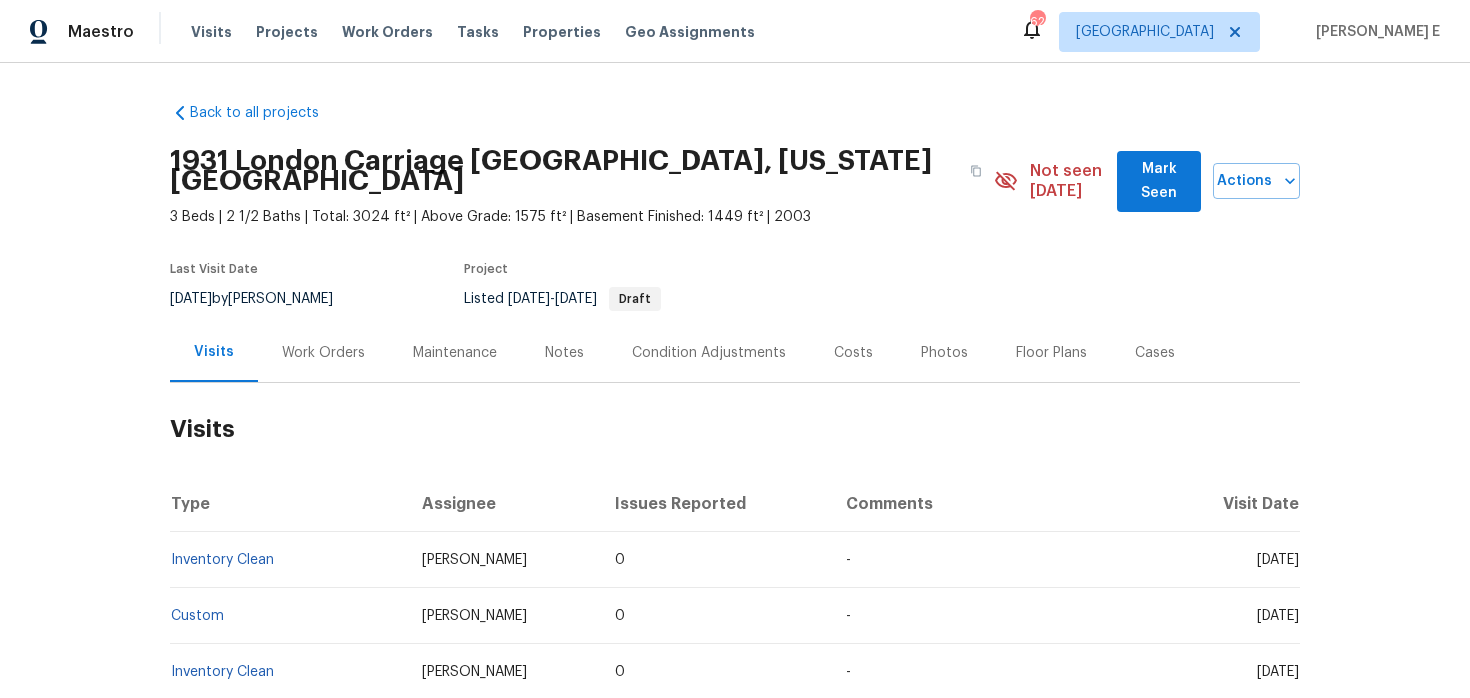 click on "Work Orders" at bounding box center [323, 353] 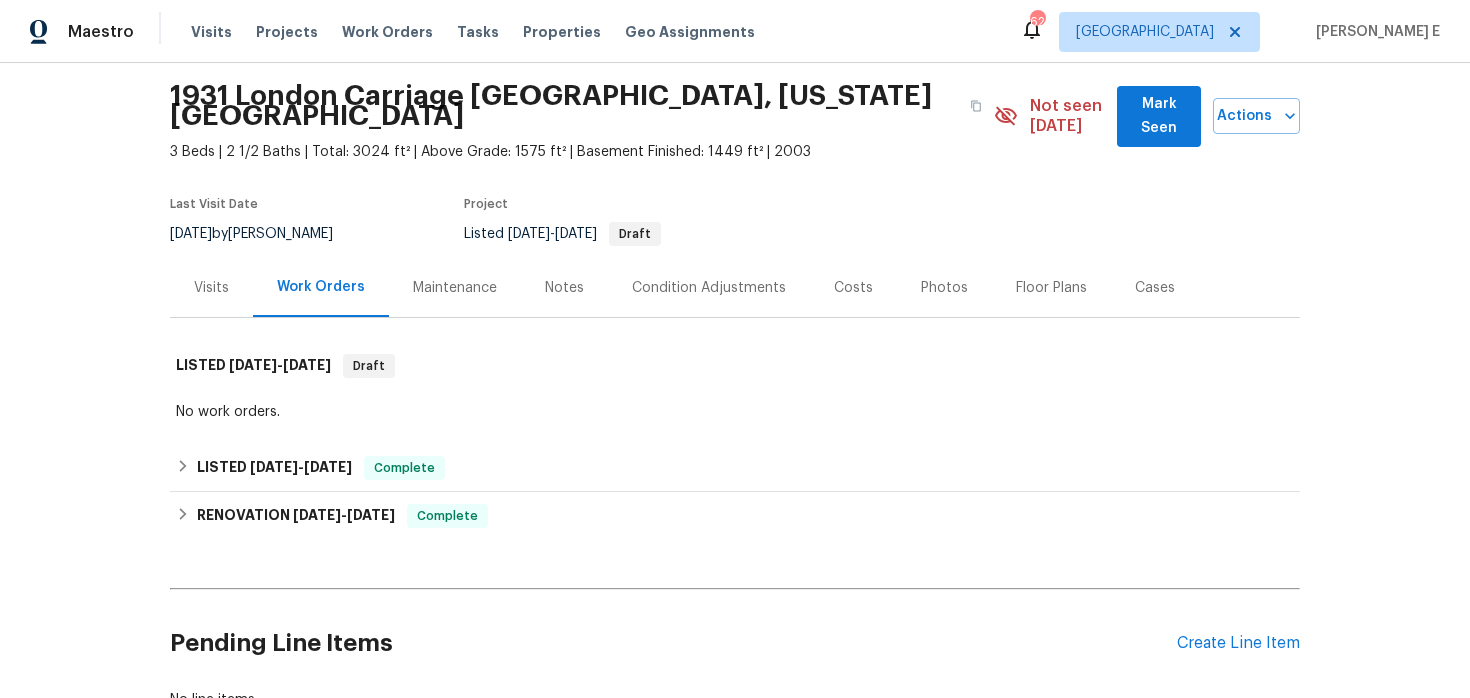 scroll, scrollTop: 105, scrollLeft: 0, axis: vertical 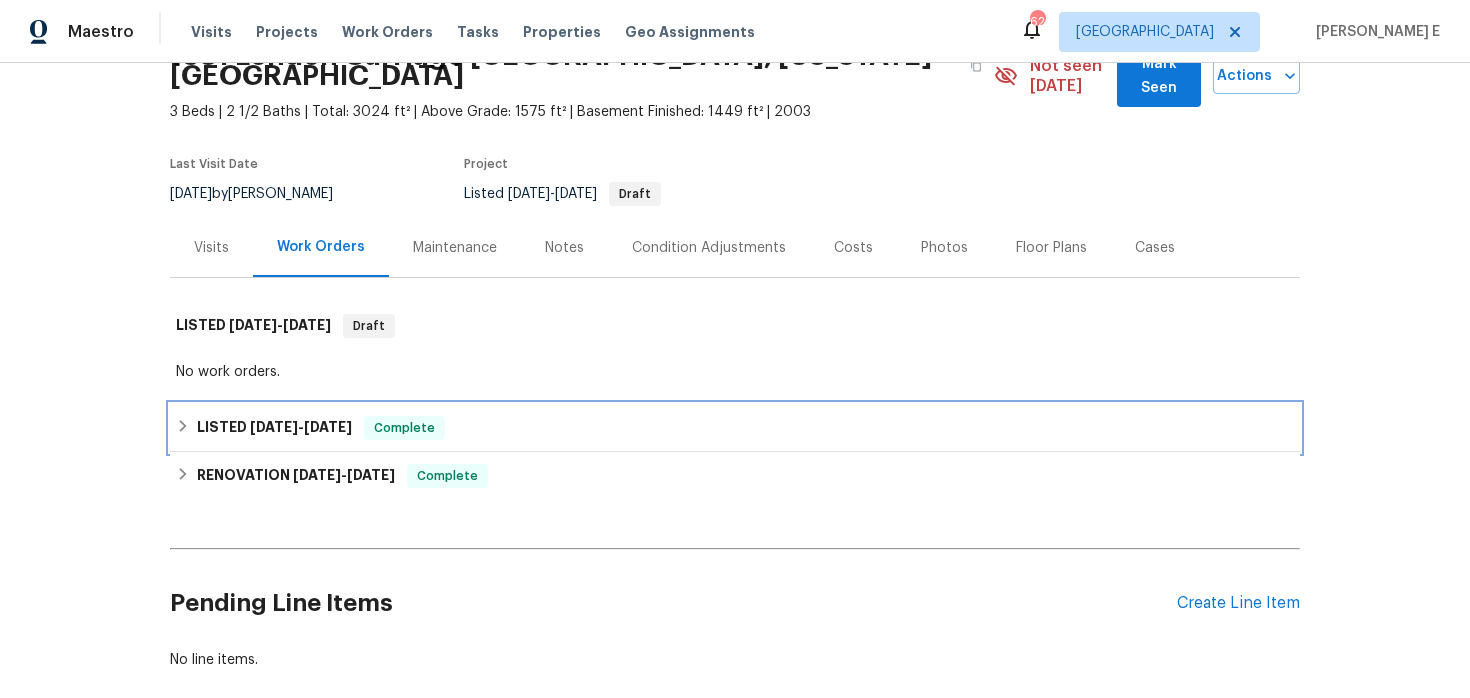 click on "LISTED   3/1/25  -  3/3/25" at bounding box center (274, 428) 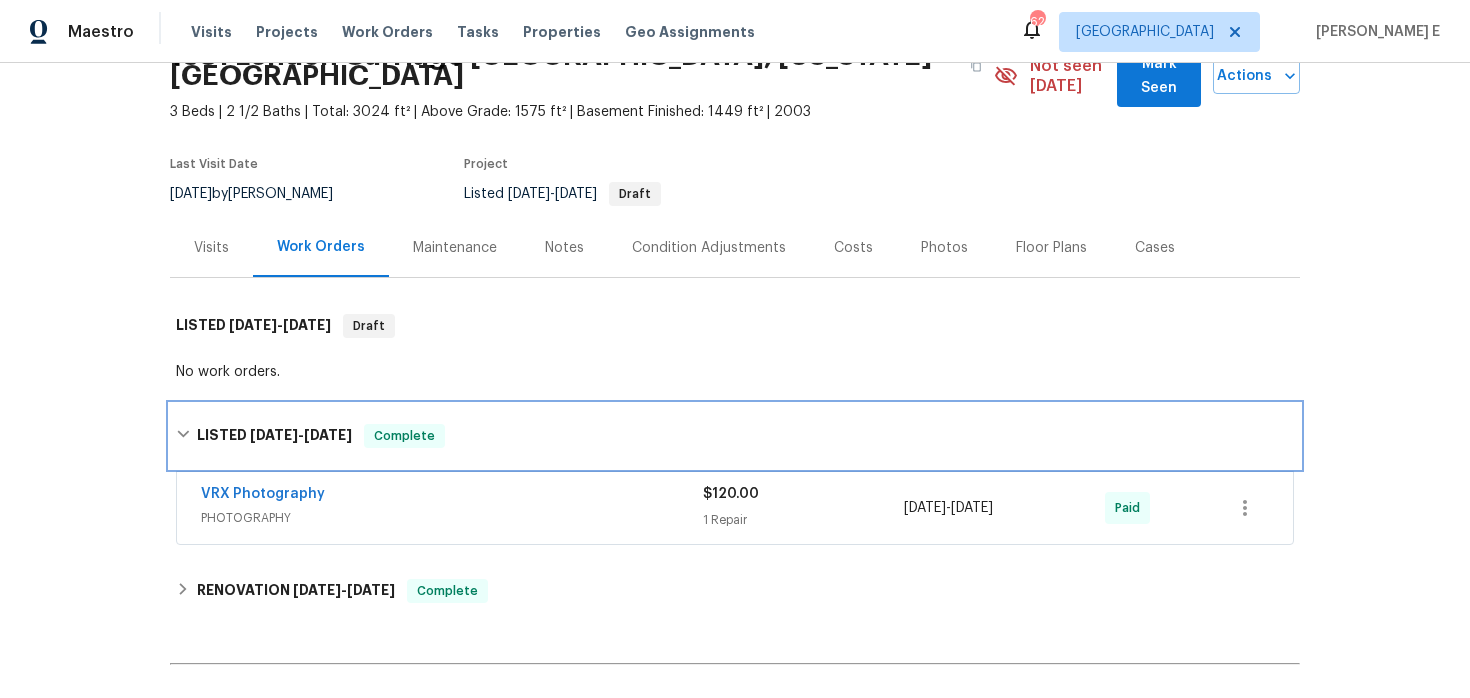 click on "LISTED   3/1/25  -  3/3/25 Complete" at bounding box center [735, 436] 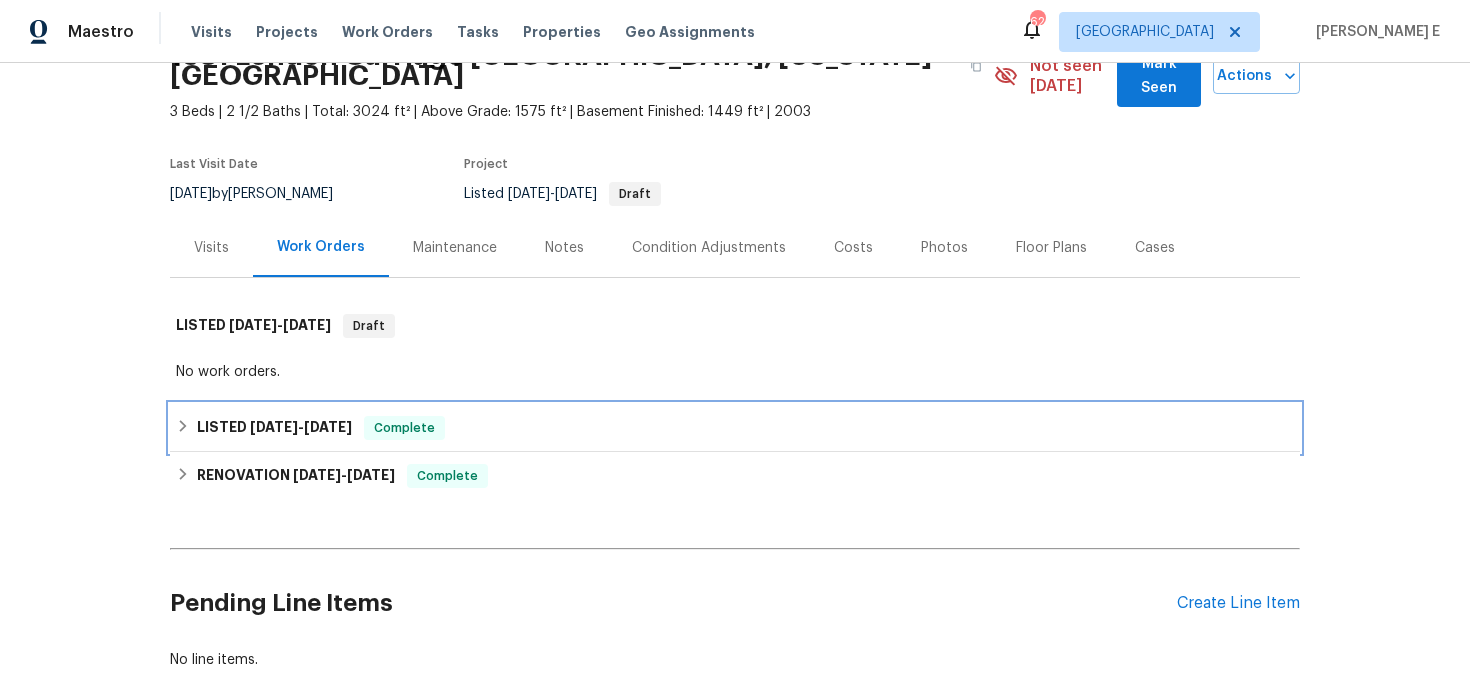 click on "3/1/25" at bounding box center (274, 427) 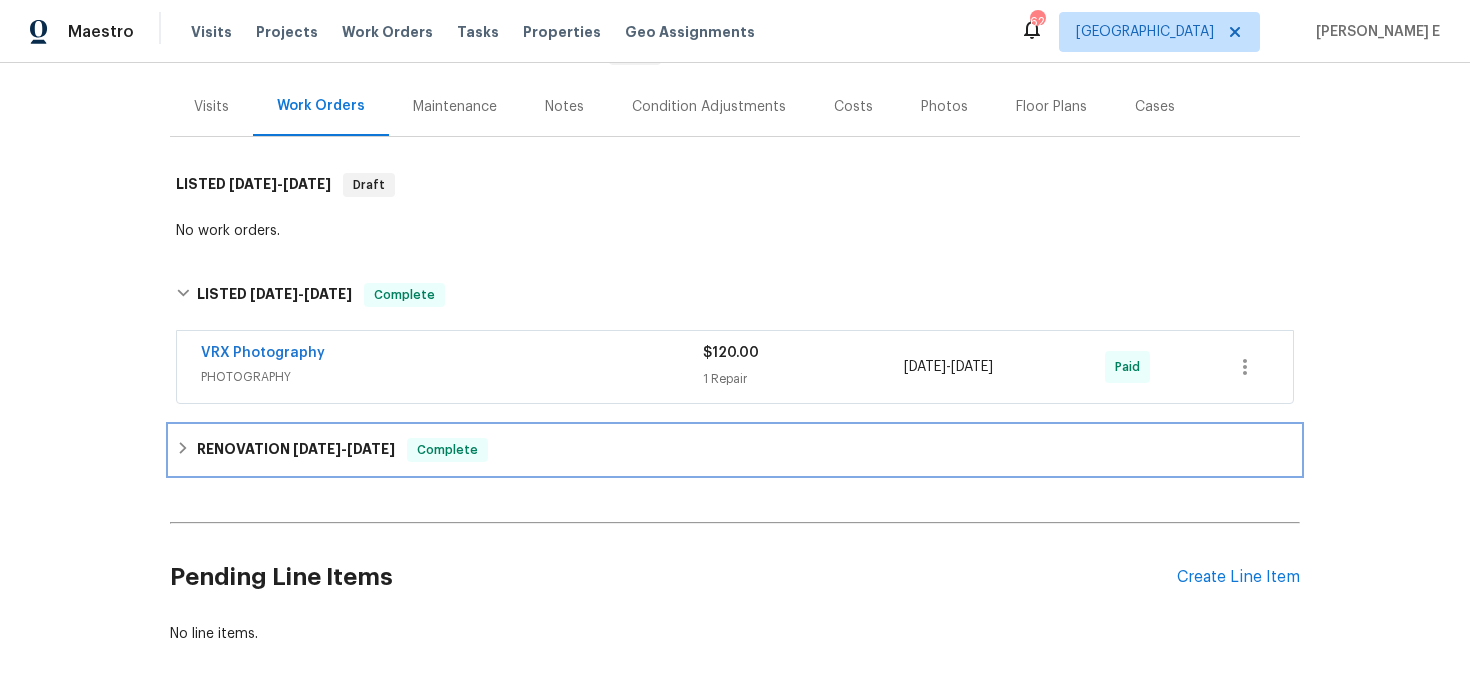 click on "RENOVATION   2/26/25  -  2/26/25" at bounding box center (296, 450) 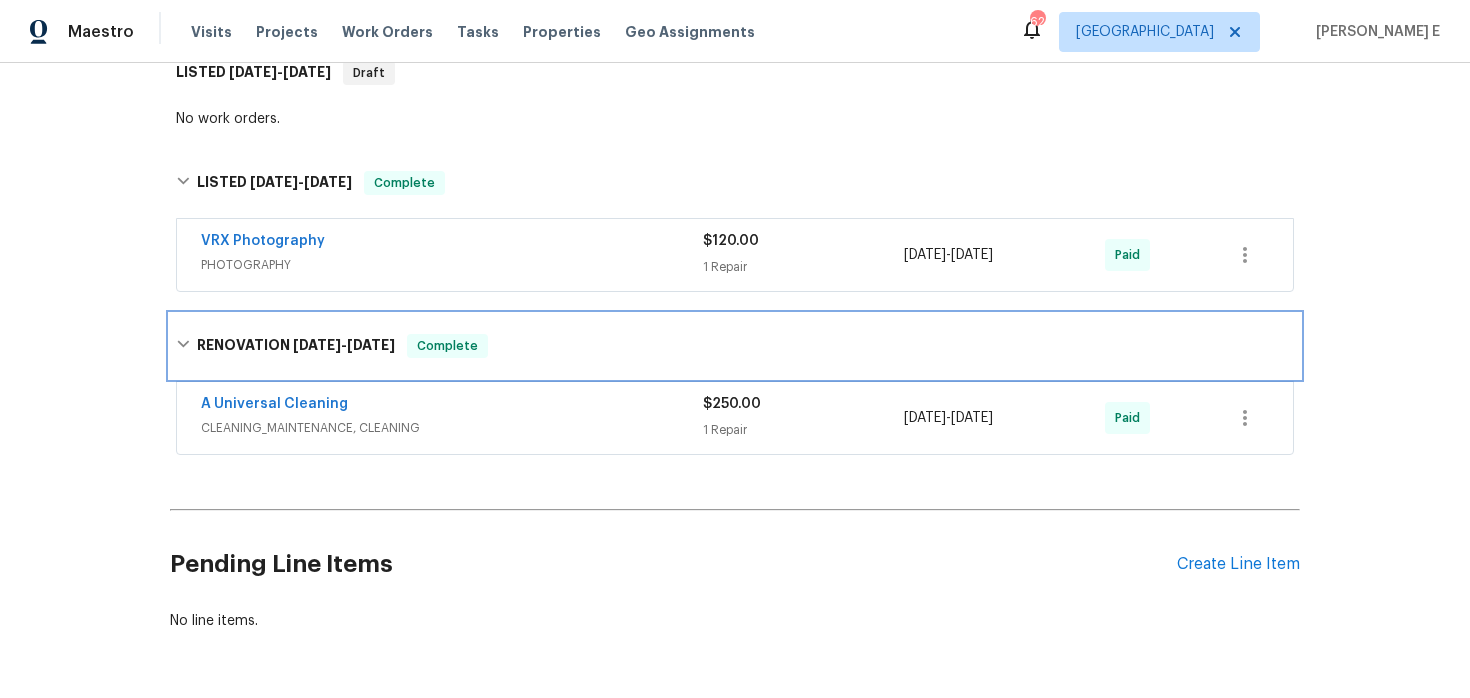 scroll, scrollTop: 427, scrollLeft: 0, axis: vertical 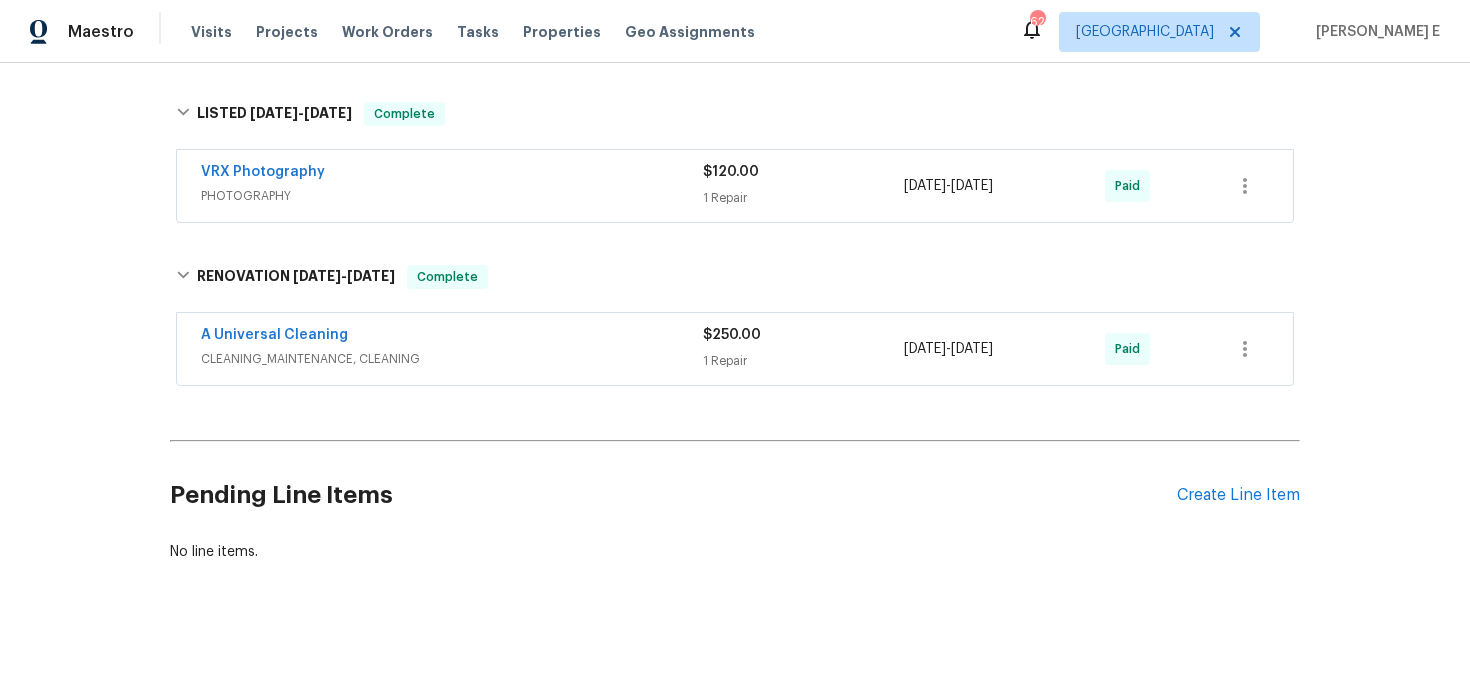 click on "CLEANING_MAINTENANCE, CLEANING" at bounding box center (452, 359) 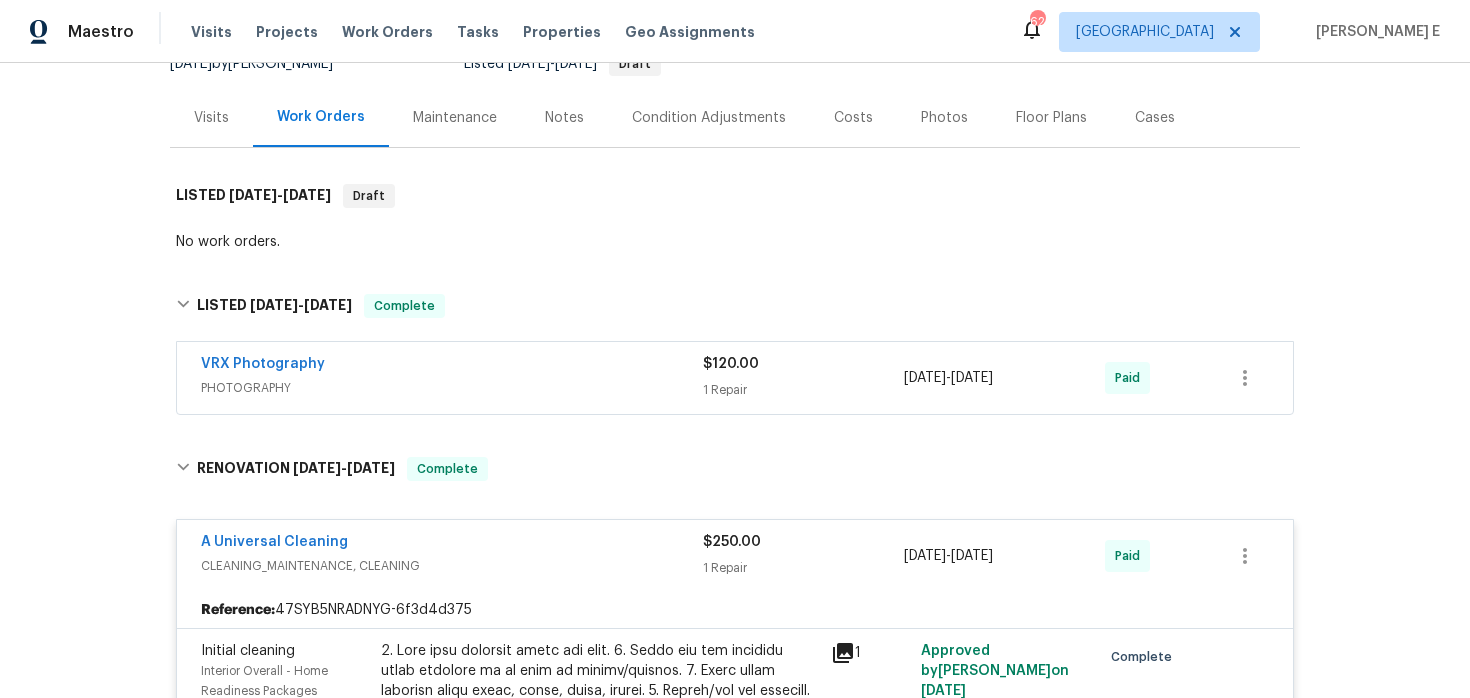 scroll, scrollTop: 84, scrollLeft: 0, axis: vertical 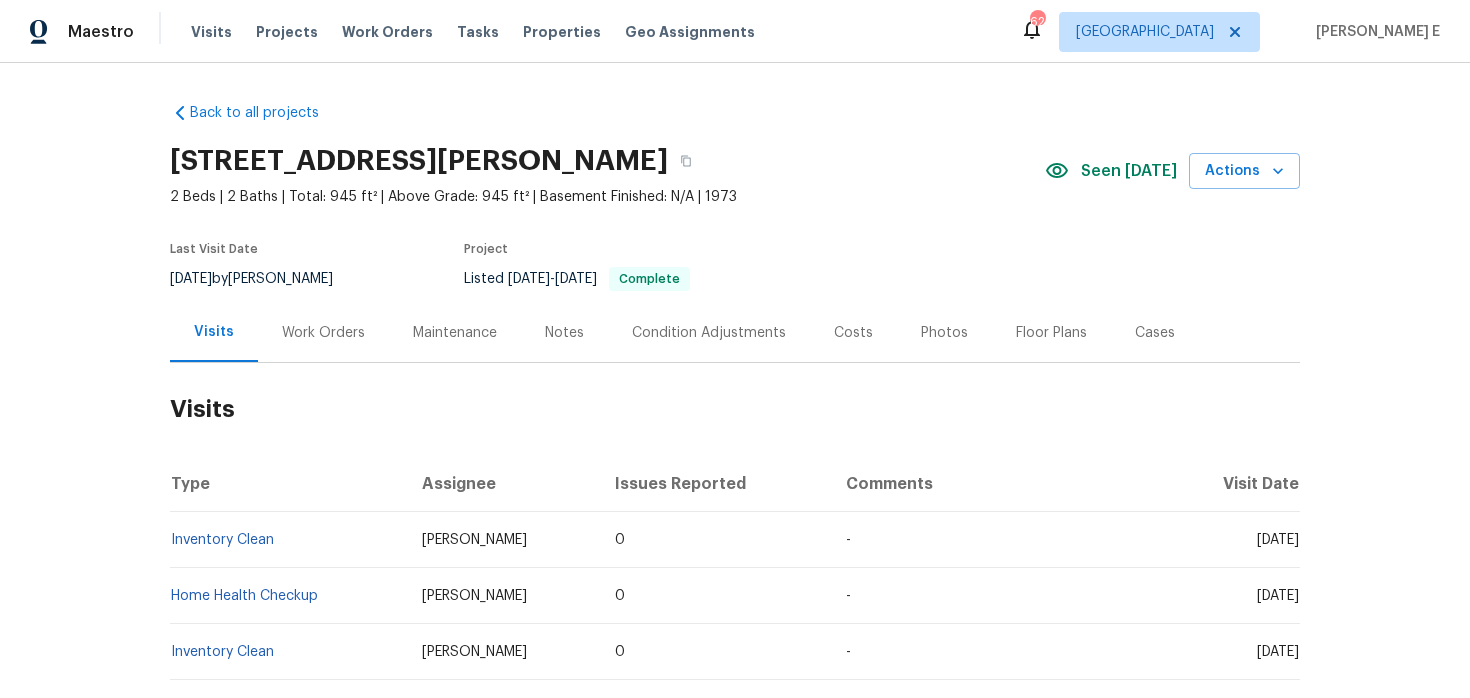 click on "Work Orders" at bounding box center (323, 333) 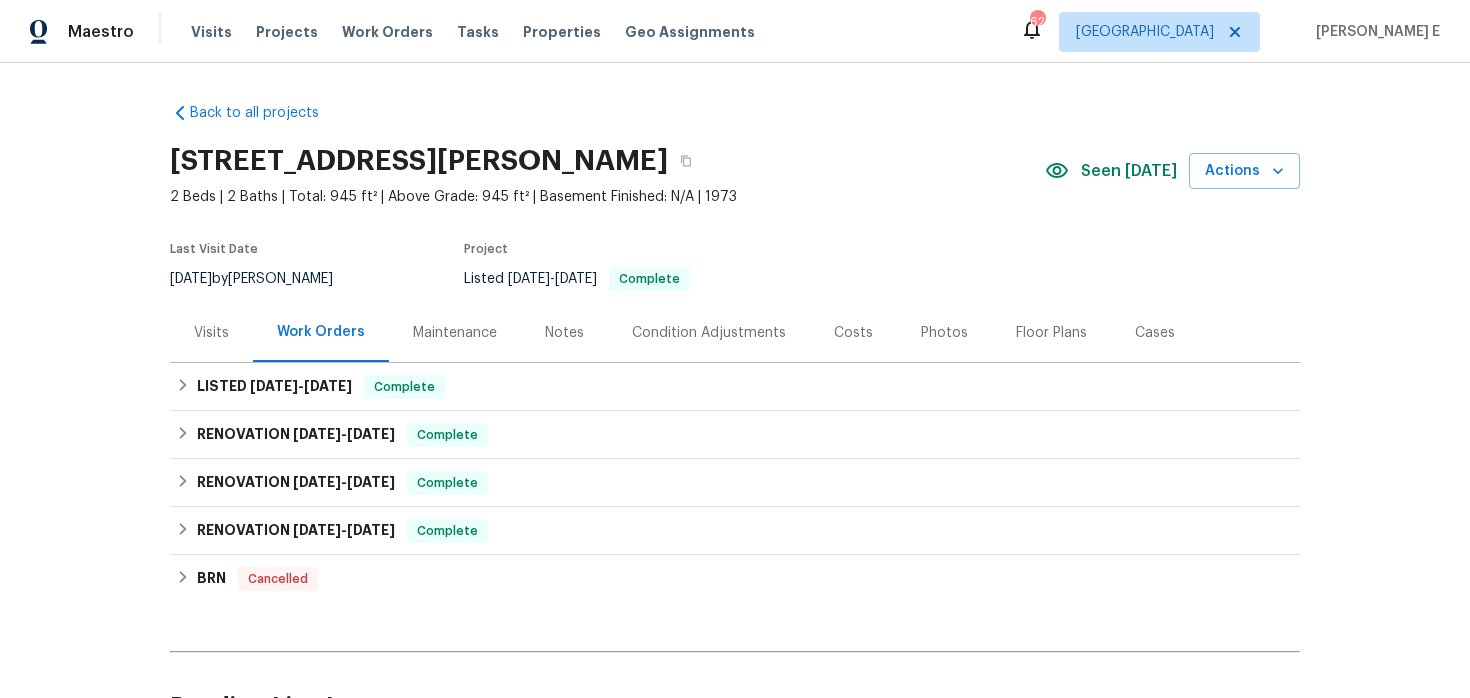 scroll, scrollTop: 49, scrollLeft: 0, axis: vertical 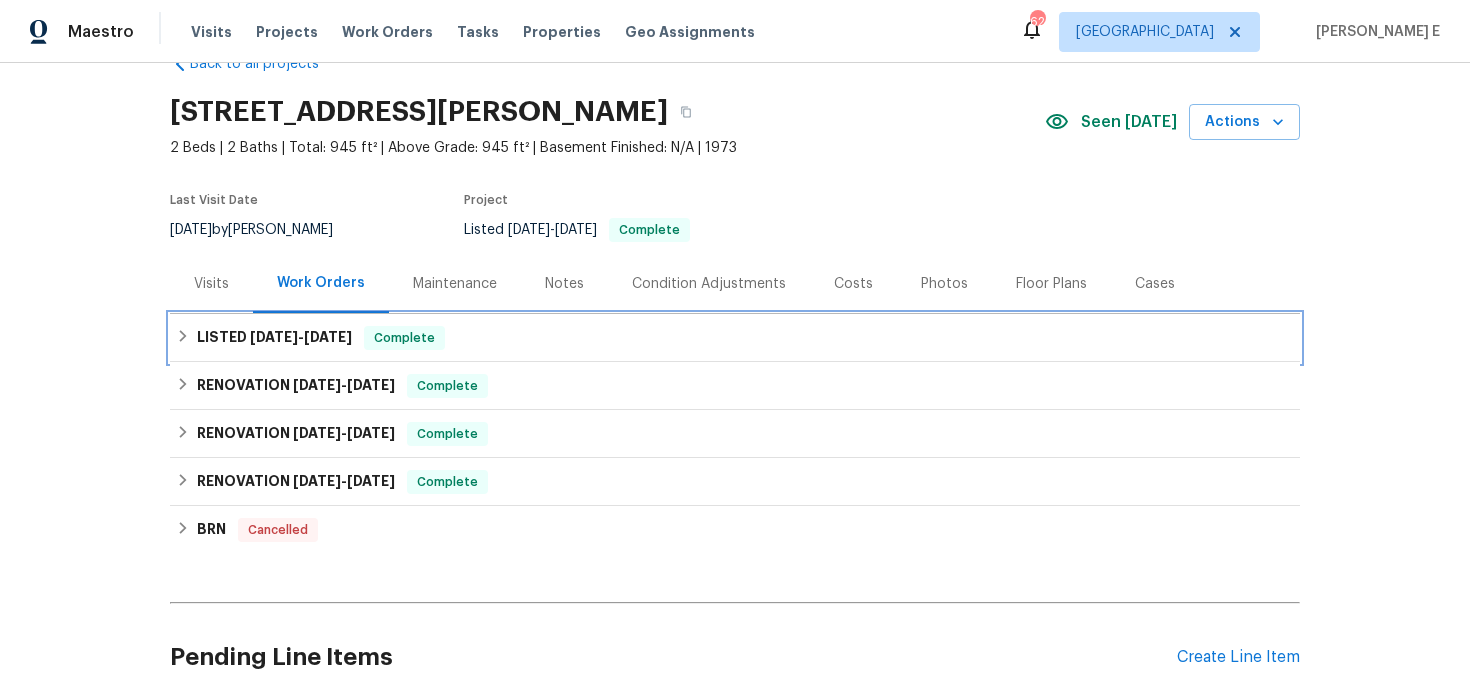 click on "LISTED   2/20/25  -  3/19/25 Complete" at bounding box center (735, 338) 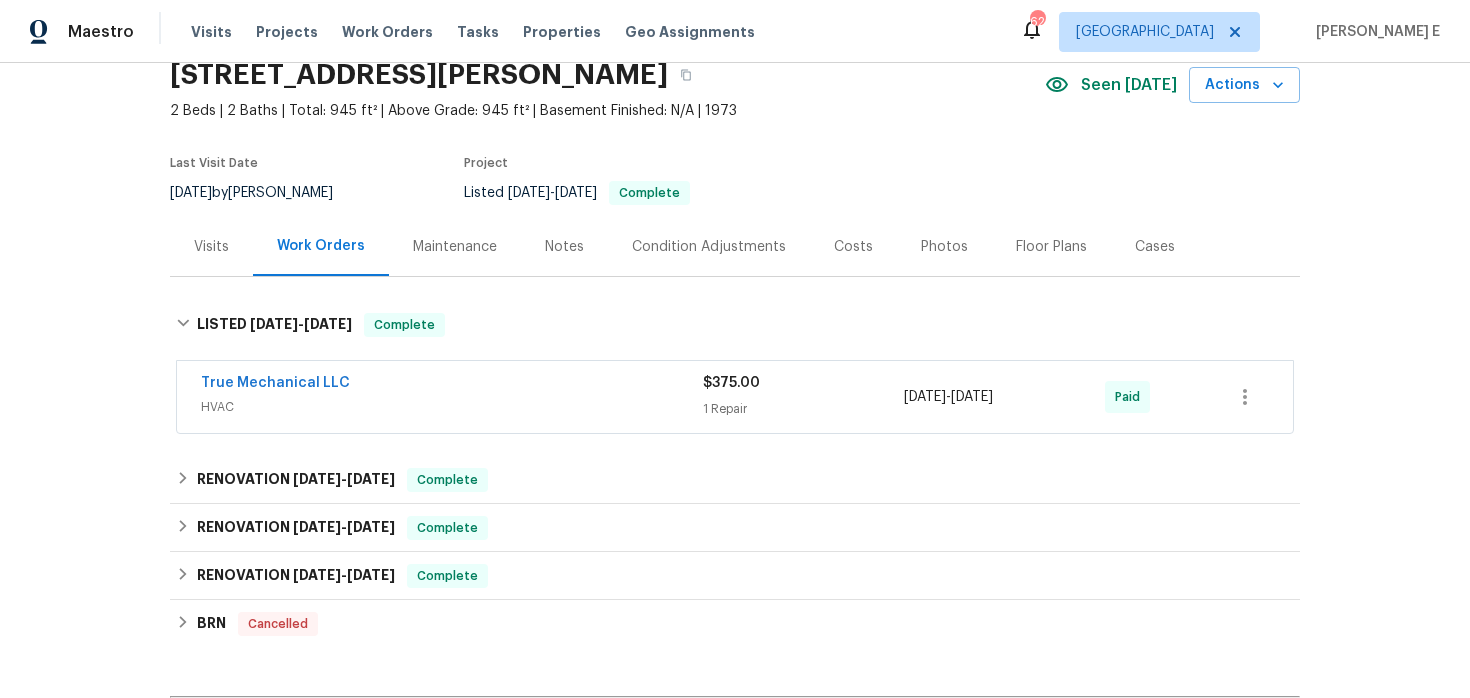 click on "HVAC" at bounding box center [452, 407] 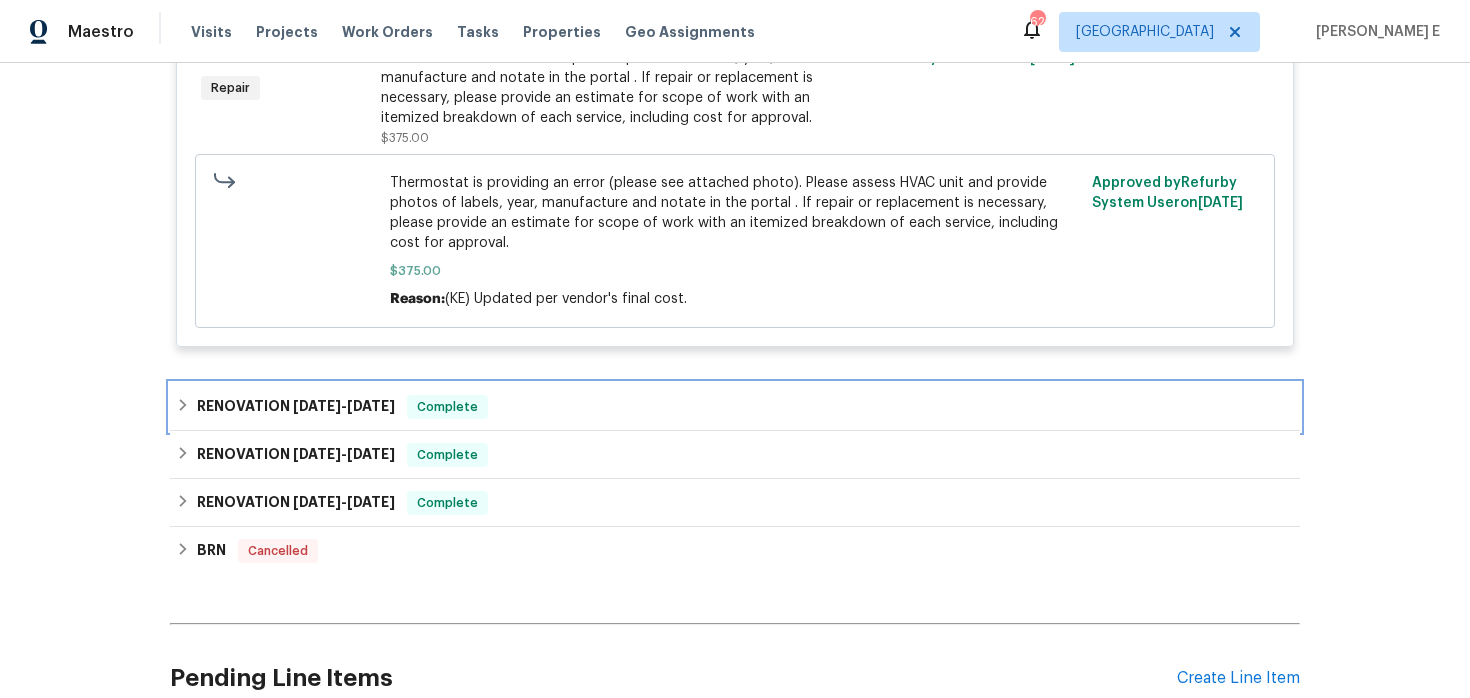 click on "2/19/25" at bounding box center [317, 406] 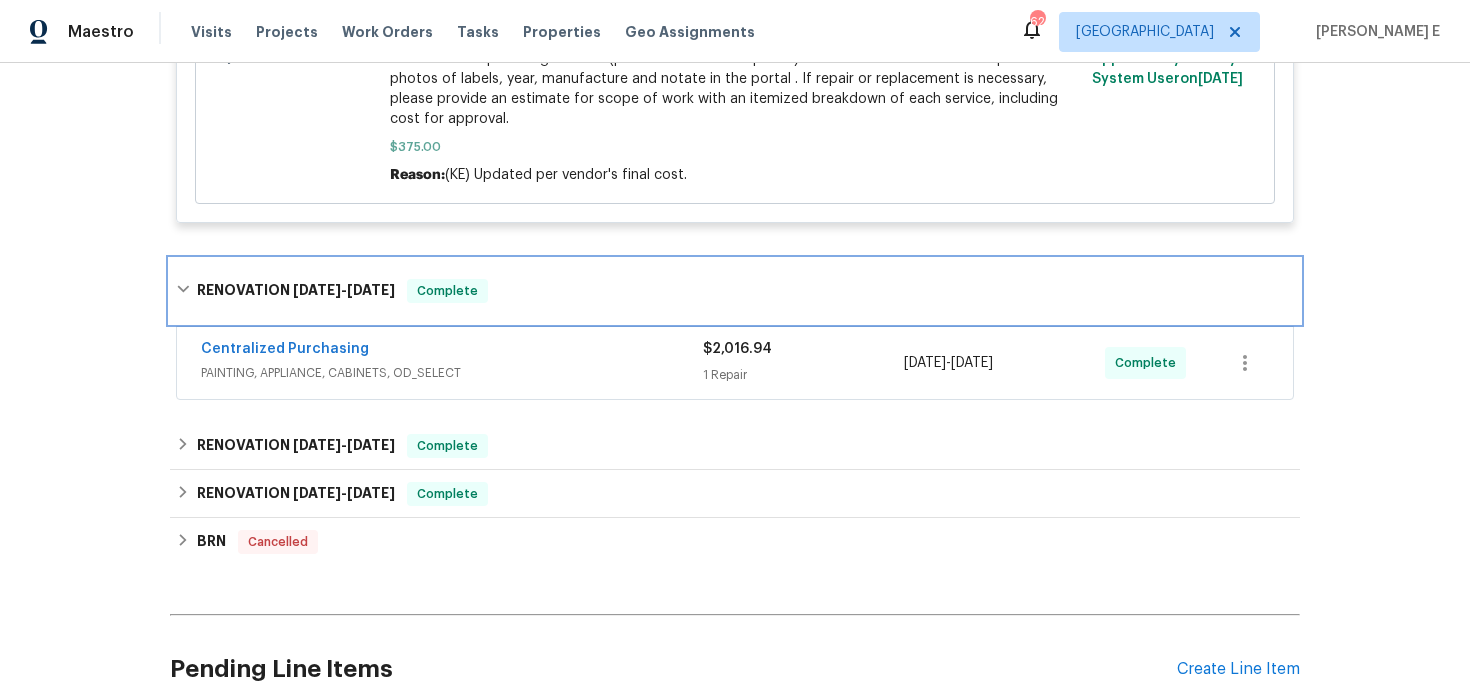 scroll, scrollTop: 854, scrollLeft: 0, axis: vertical 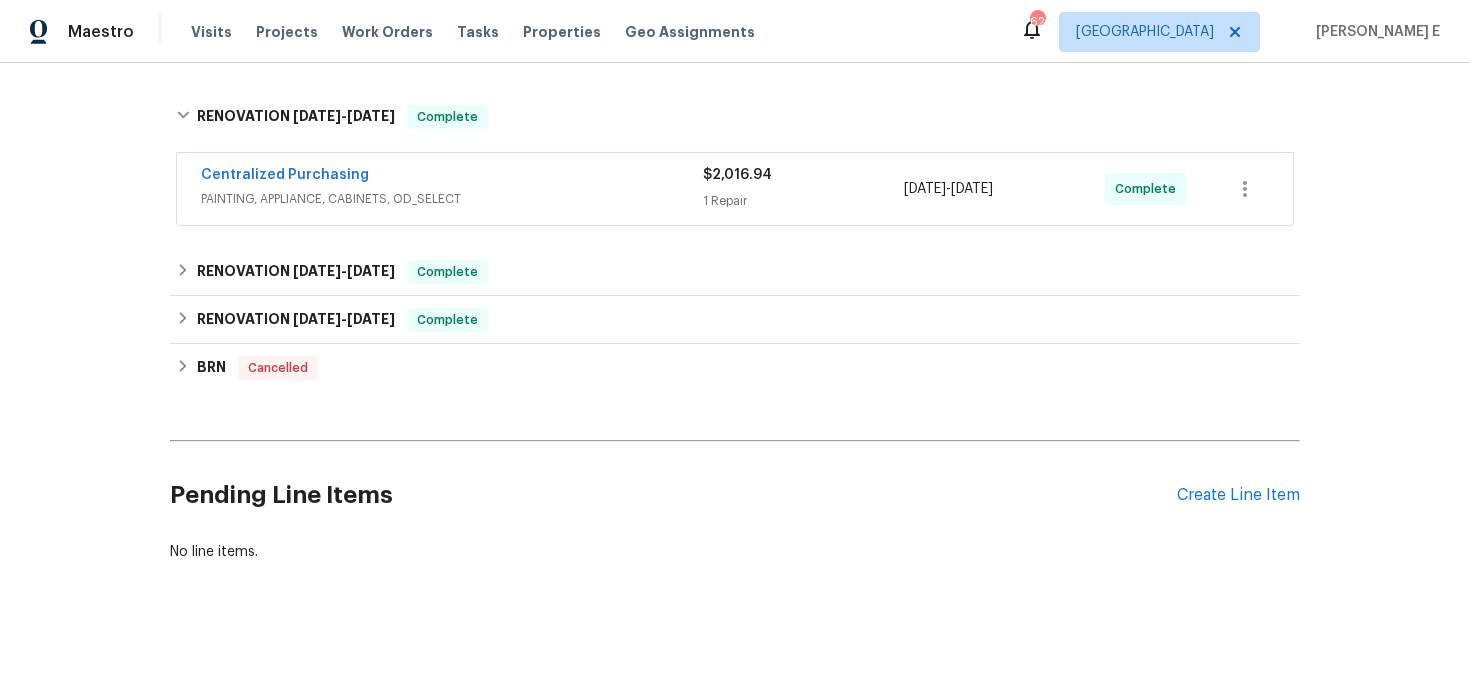 click on "Back to all projects 820 S Langley Ave Unit 203, Tucson, AZ 85710 2 Beds | 2 Baths | Total: 945 ft² | Above Grade: 945 ft² | Basement Finished: N/A | 1973 Seen today Actions Last Visit Date 7/18/2025  by  Steven Long   Project Listed   2/20/2025  -  3/19/2025 Complete Visits Work Orders Maintenance Notes Condition Adjustments Costs Photos Floor Plans Cases LISTED   2/20/25  -  3/19/25 Complete True Mechanical LLC HVAC $375.00 1 Repair 3/12/2025  -  3/19/2025 Paid Reference:  1KM62TJKM9XK1-54e197143 HVAC Extras HVAC - HVAC Repair Thermostat is providing an error (please see attached photo). Please assess HVAC unit and provide photos of labels, year, manufacture and notate in the portal . If repair or replacement is necessary, please provide an estimate for scope of work with an itemized breakdown of each service, including cost for approval. $375.00   8 Approved by  Refurby System User  on   3/19/2025 Complete $375.00 Reason:  (KE) Updated per vendor's final cost. Approved by  Refurby System User  on     -" at bounding box center (735, -94) 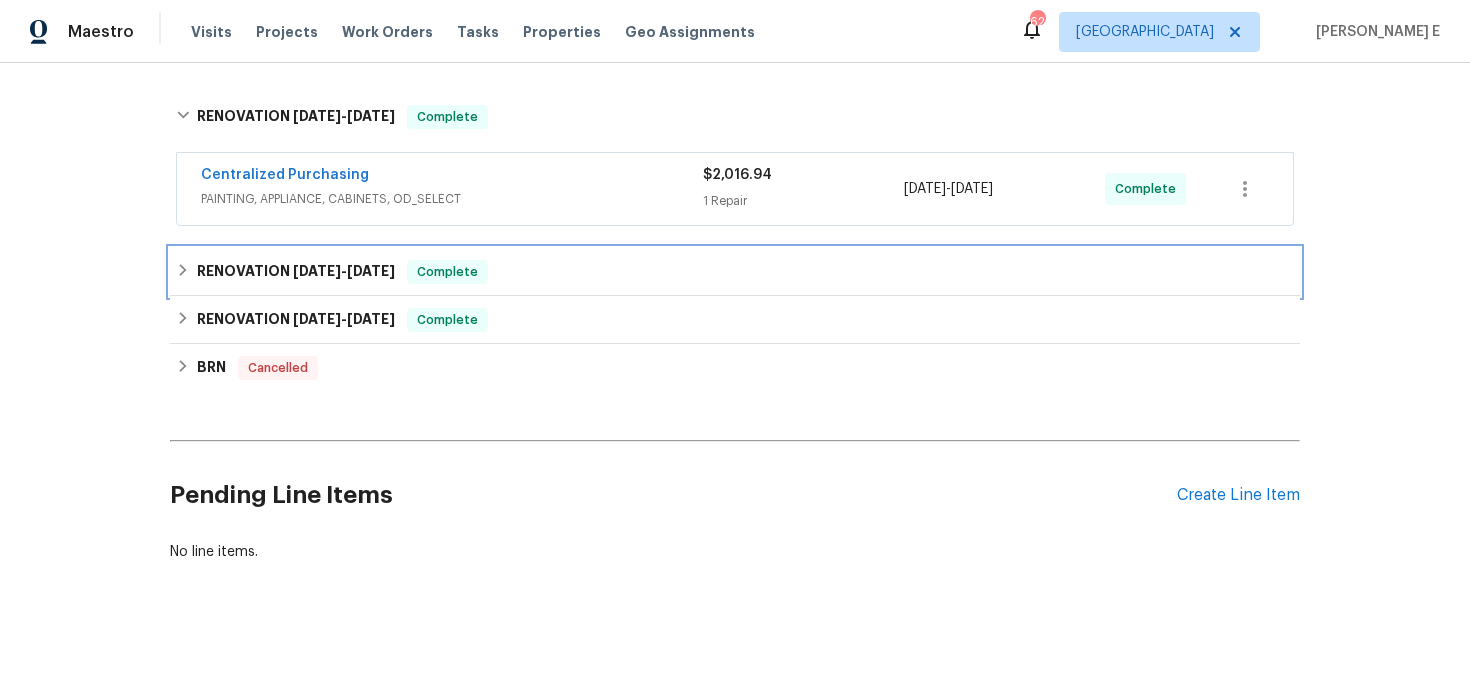 click on "RENOVATION   2/18/25  -  2/18/25" at bounding box center (296, 272) 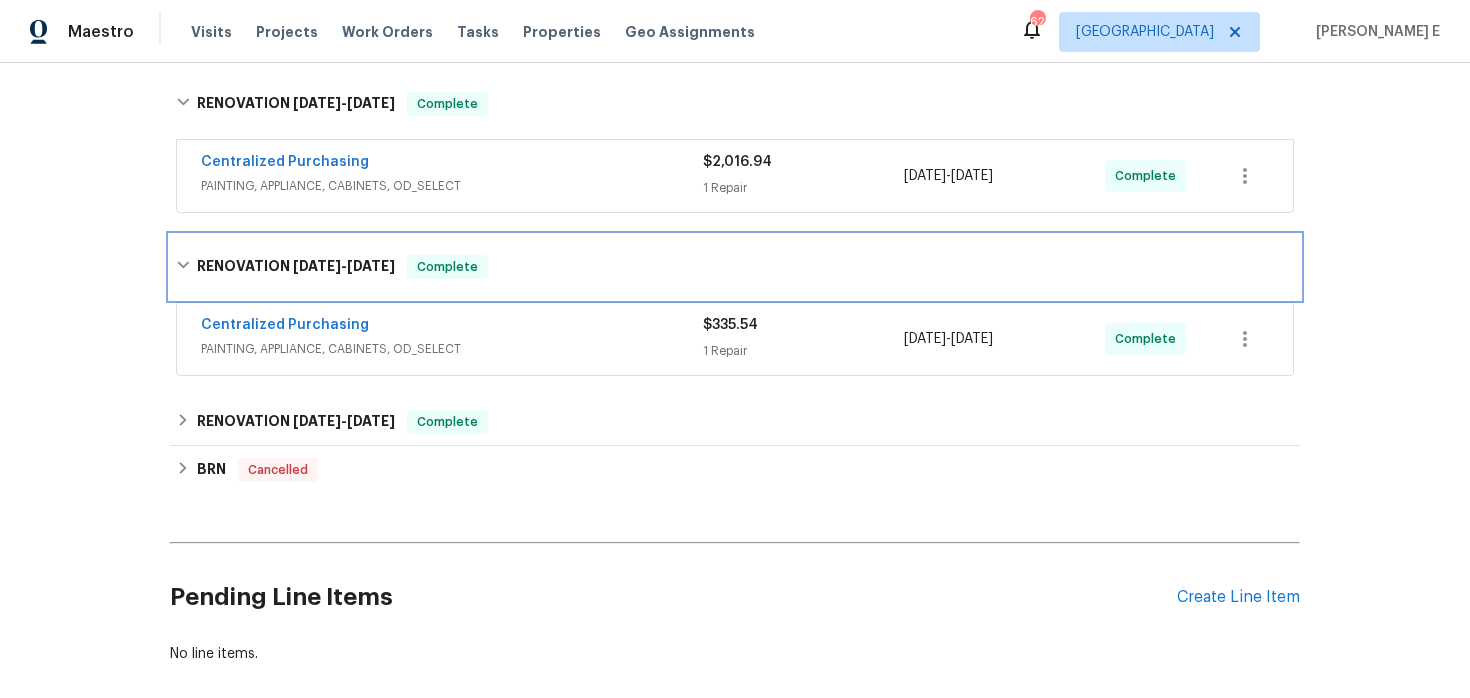scroll, scrollTop: 969, scrollLeft: 0, axis: vertical 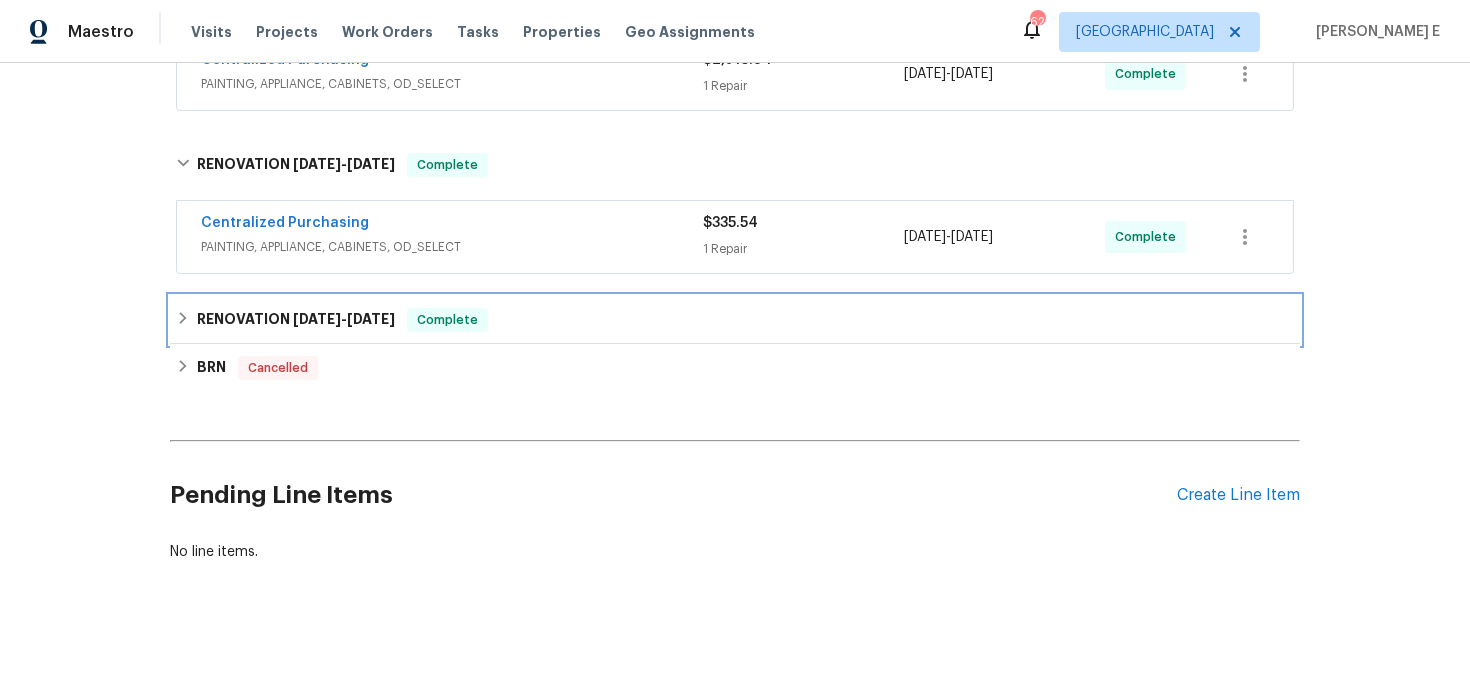 click on "RENOVATION   2/12/25  -  2/14/25 Complete" at bounding box center (735, 320) 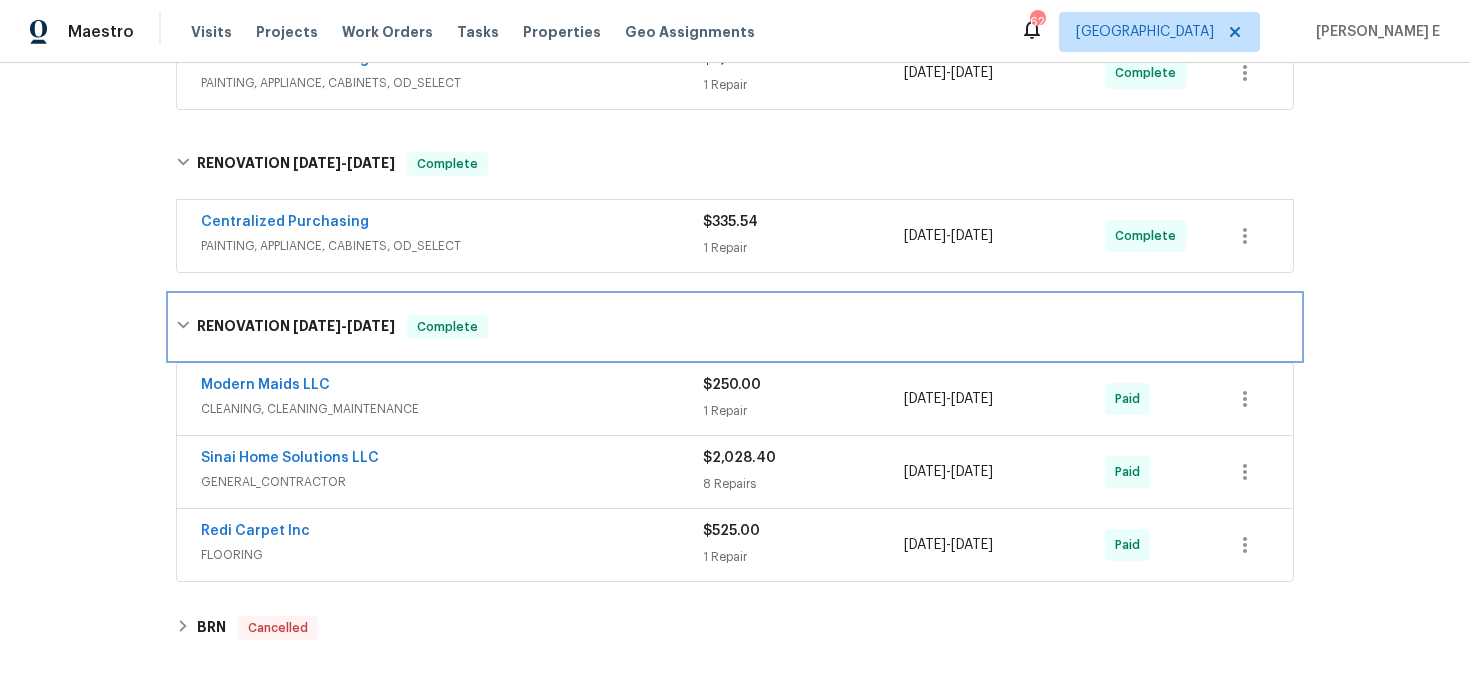 scroll, scrollTop: 1070, scrollLeft: 0, axis: vertical 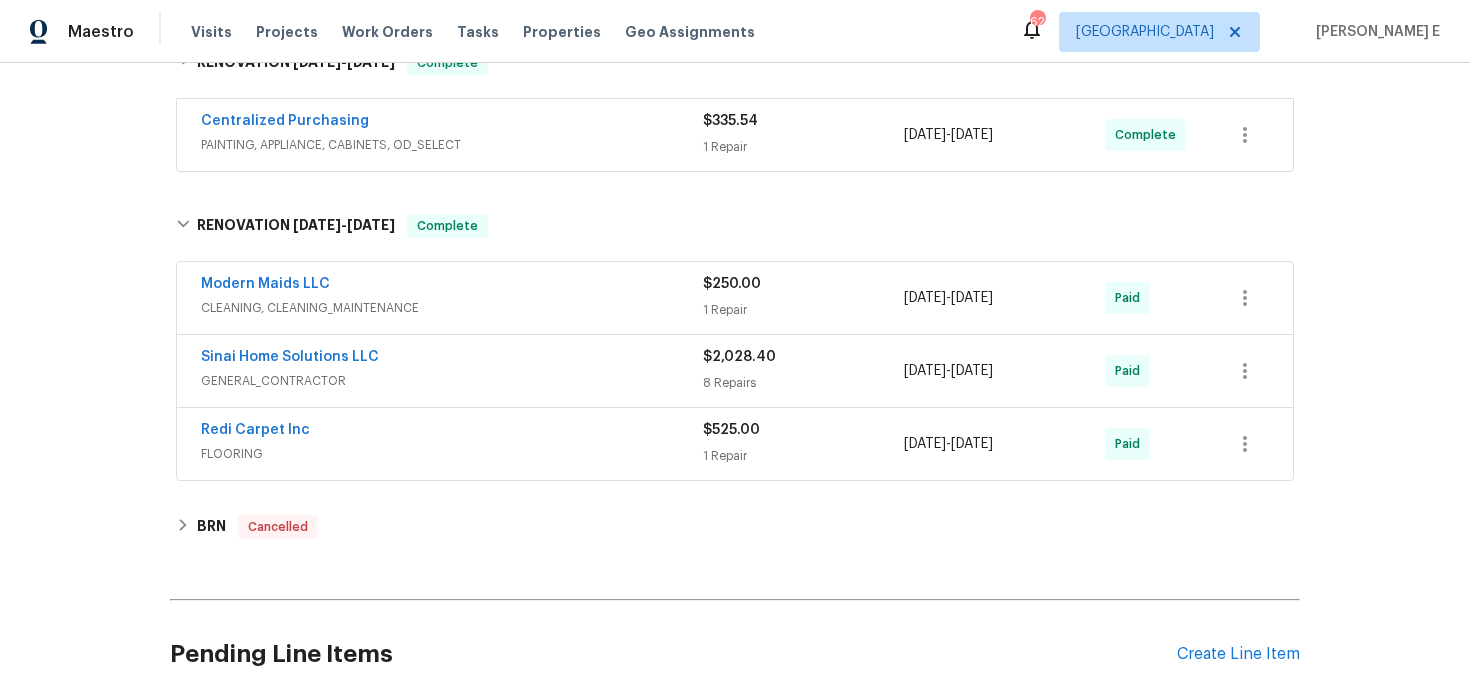 click on "Sinai Home Solutions LLC GENERAL_CONTRACTOR $2,028.40 8 Repairs 2/12/2025  -  2/13/2025 Paid" at bounding box center (735, 371) 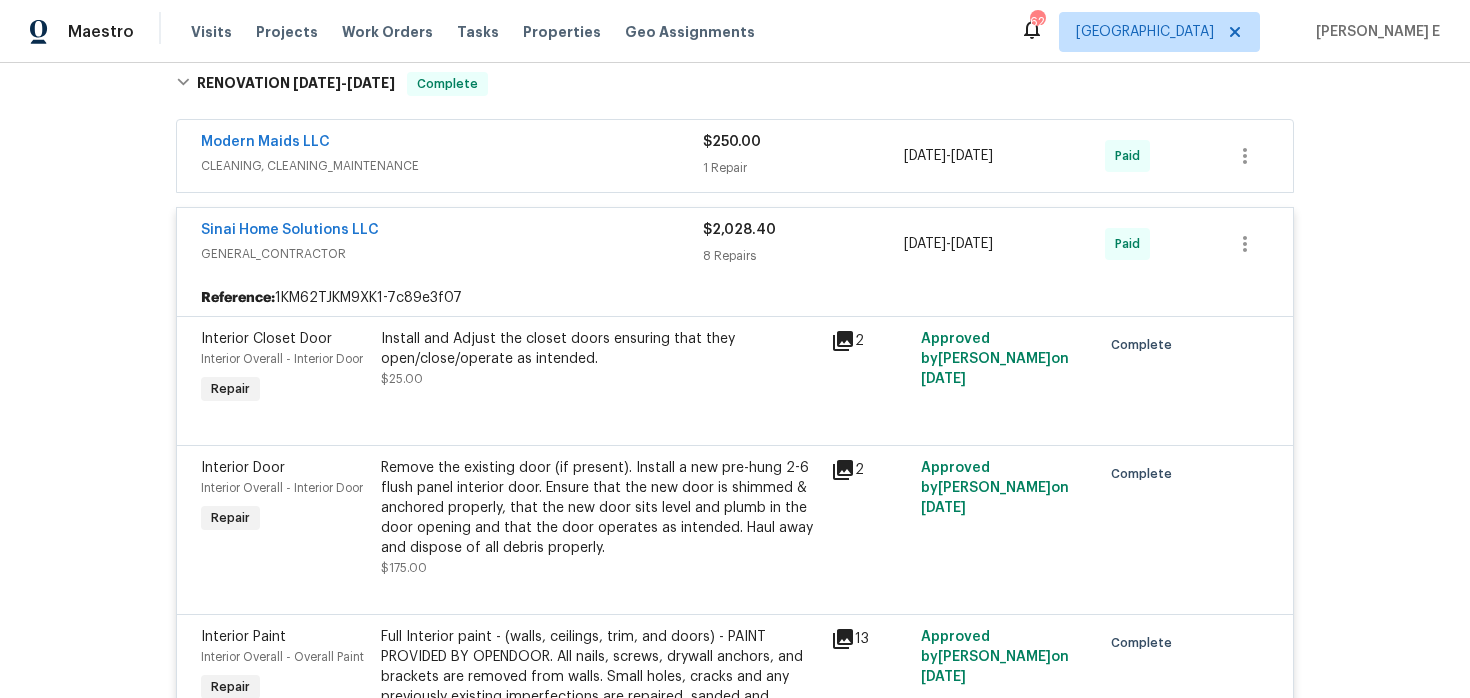 scroll, scrollTop: 1248, scrollLeft: 0, axis: vertical 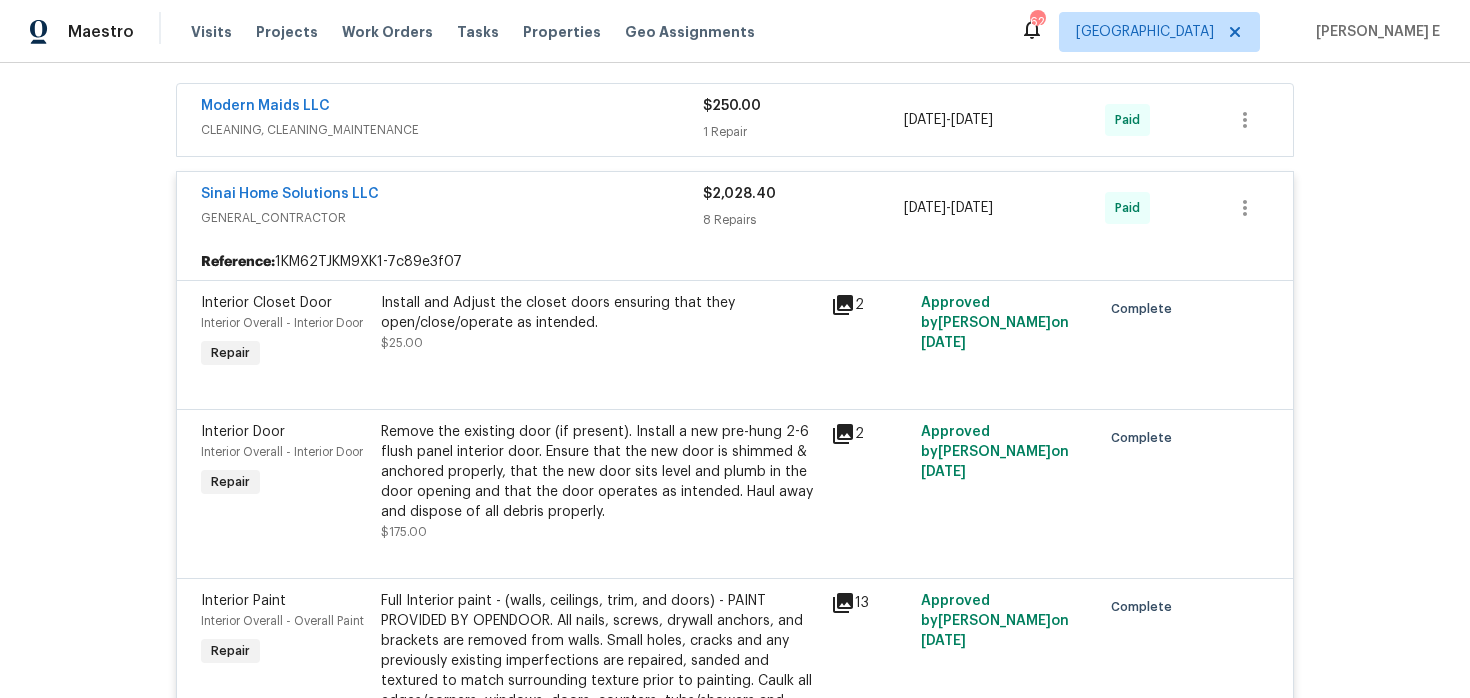 click on "Install and Adjust the closet doors ensuring that they open/close/operate as intended." at bounding box center (600, 313) 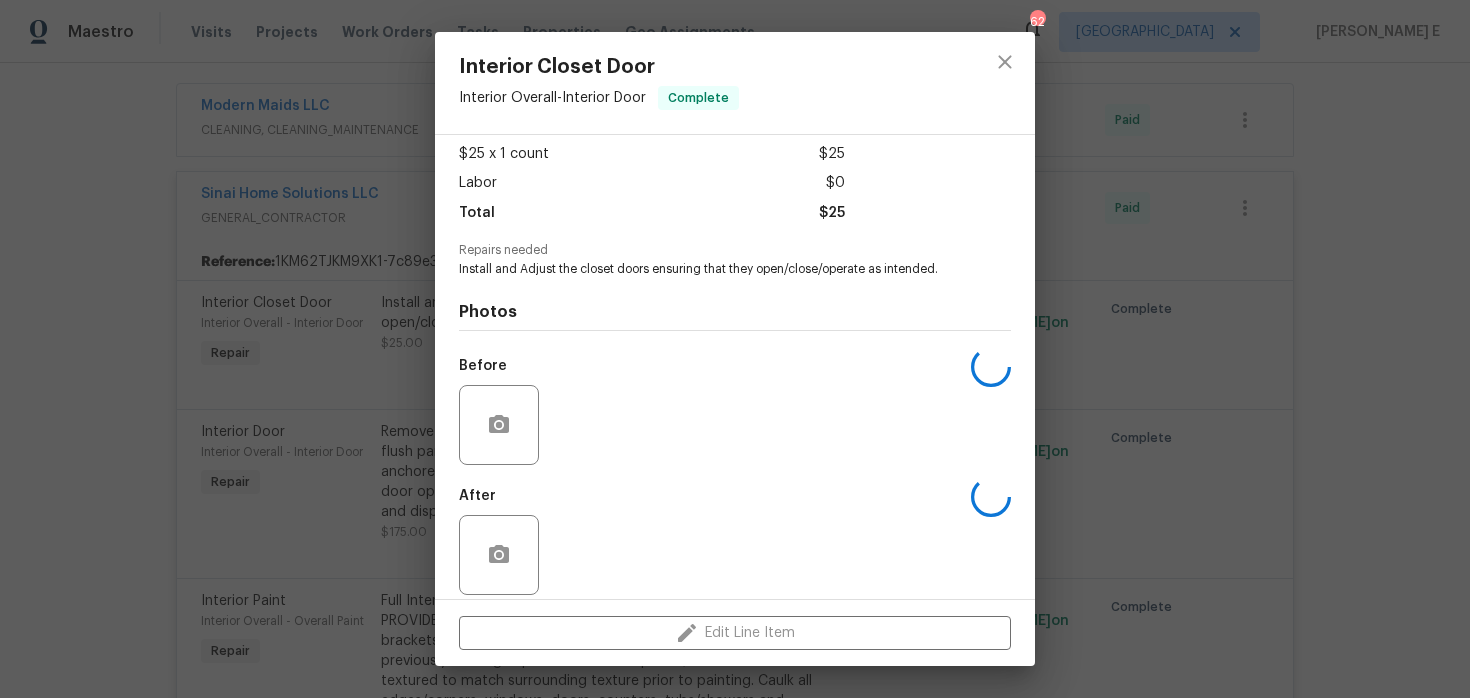 scroll, scrollTop: 123, scrollLeft: 0, axis: vertical 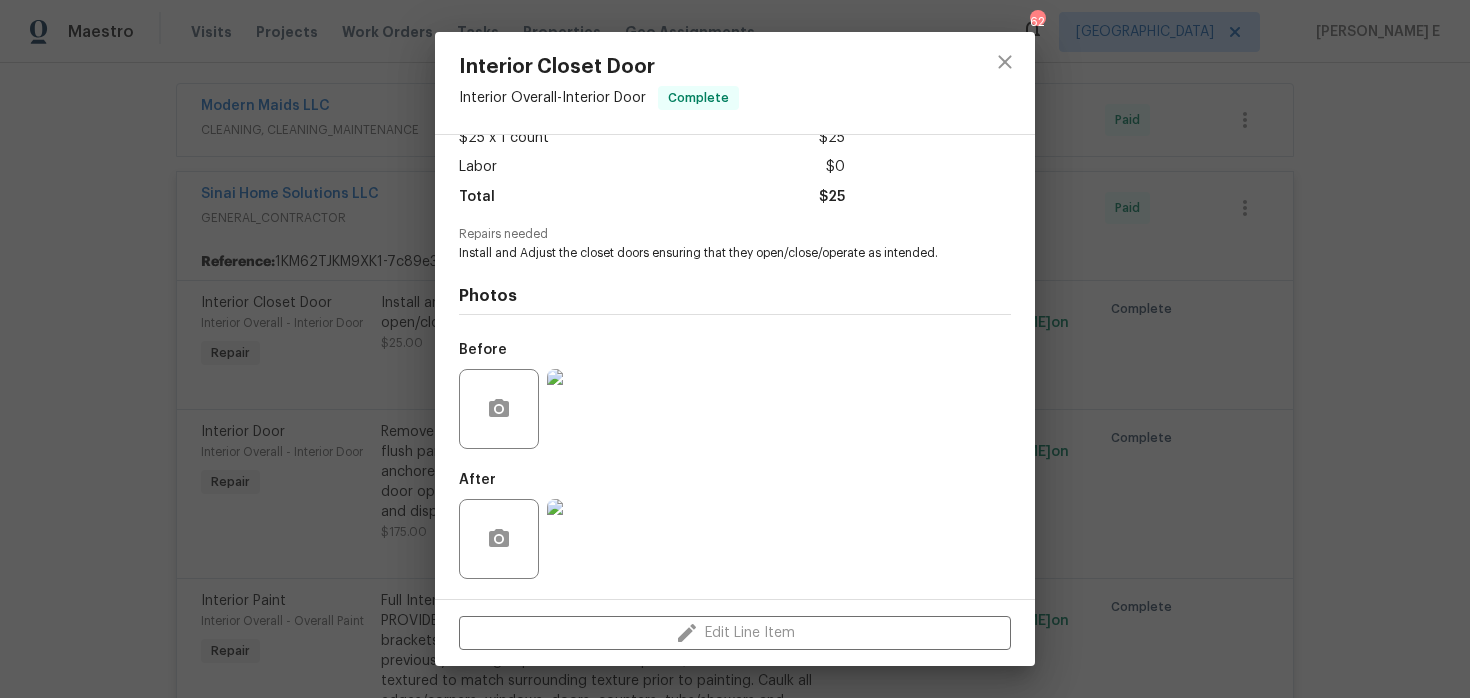 click at bounding box center (587, 409) 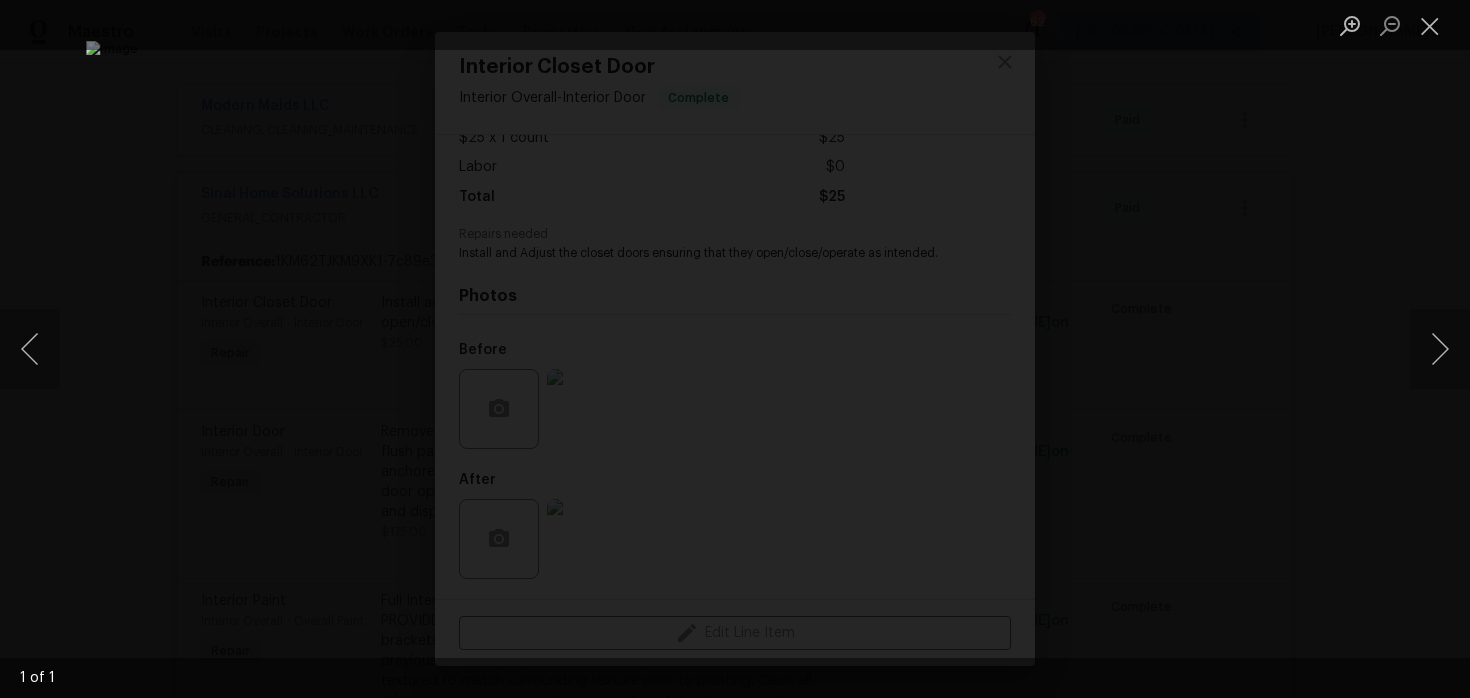 click at bounding box center (735, 349) 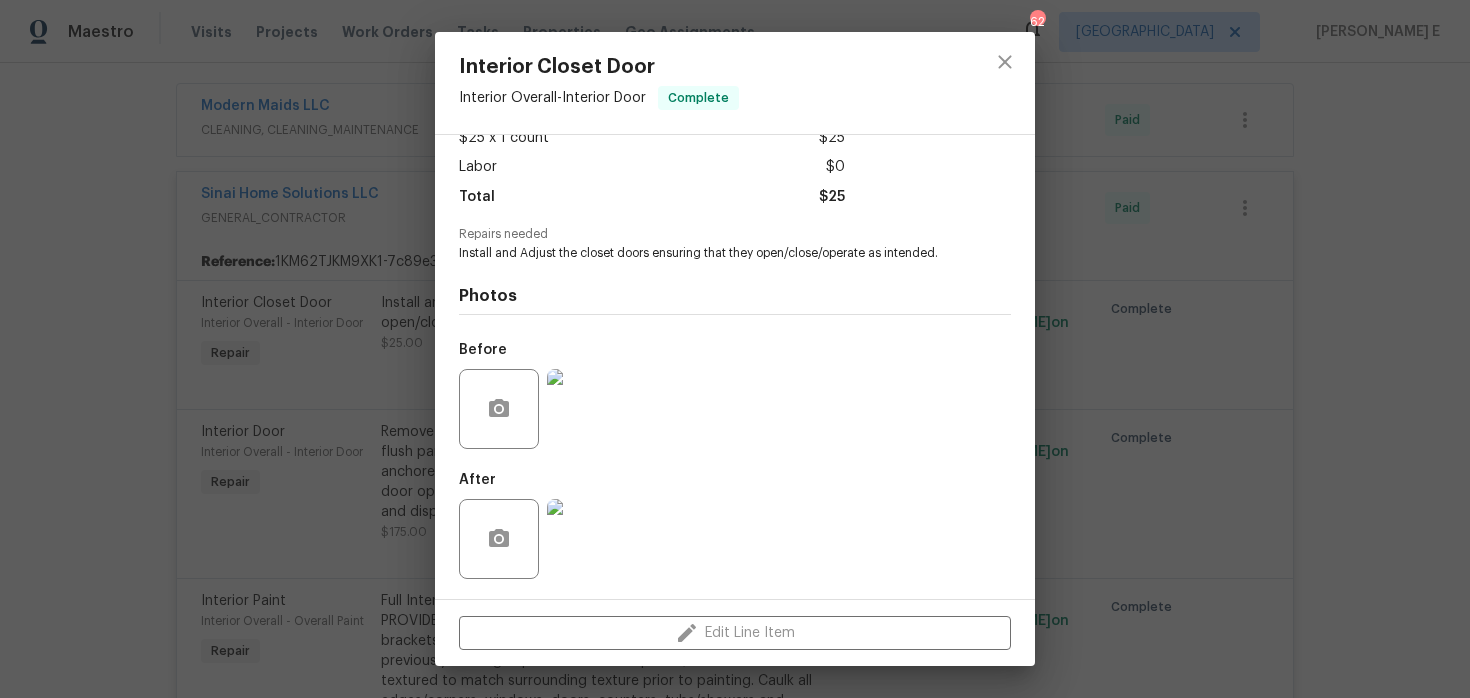 click at bounding box center (587, 539) 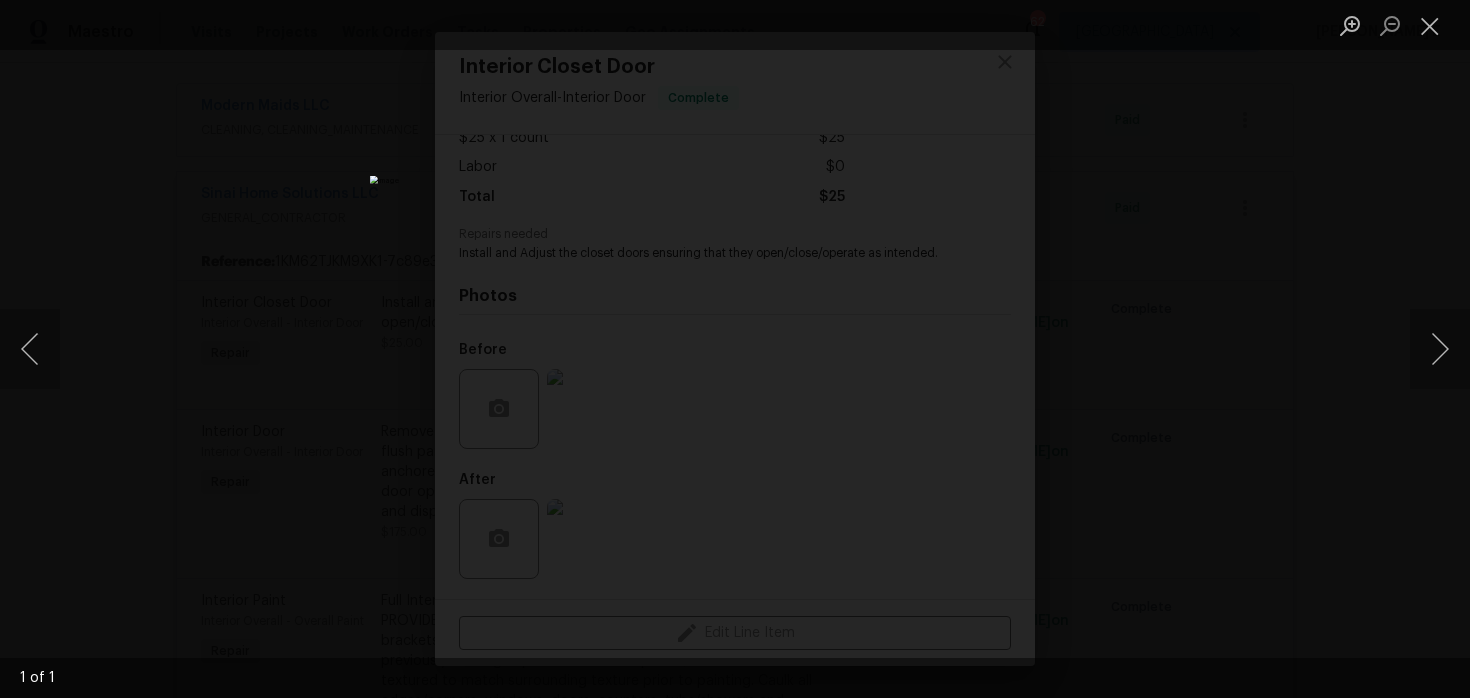 click at bounding box center [735, 349] 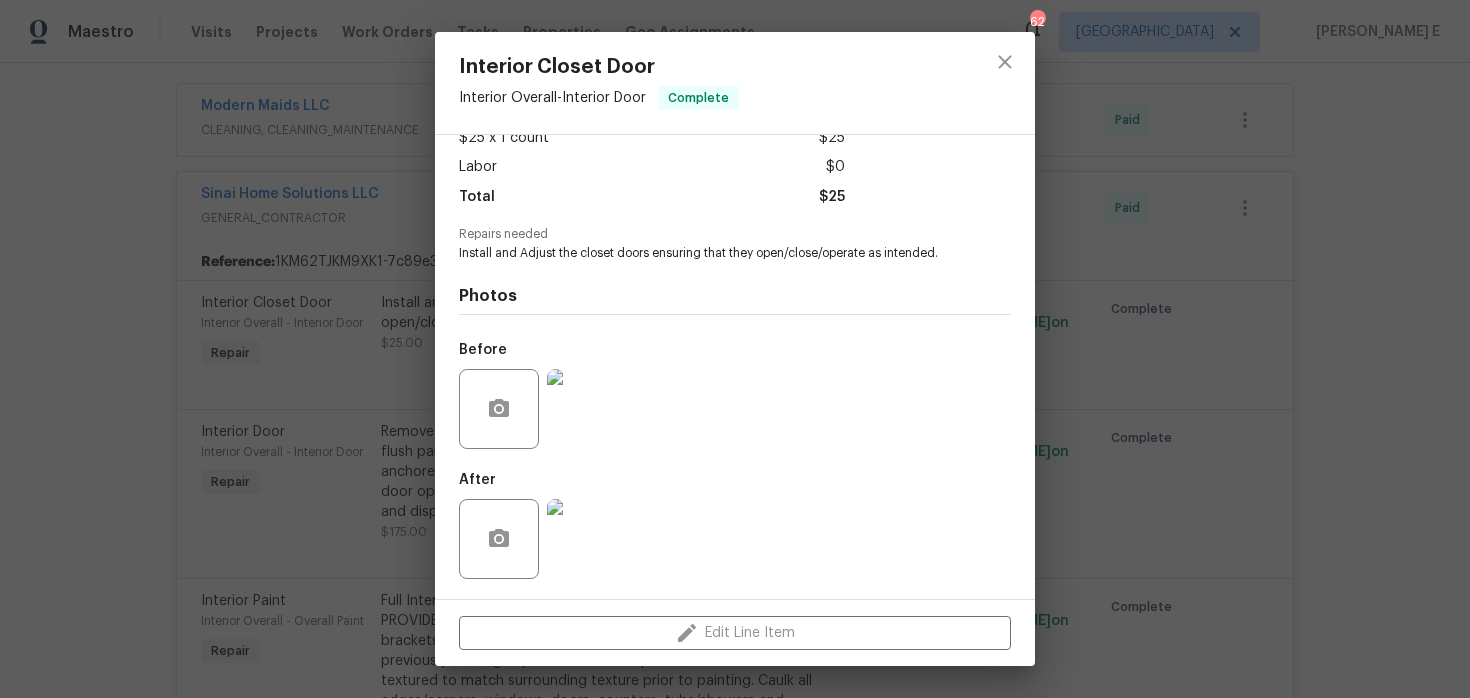 click on "Interior Closet Door Interior Overall  -  Interior Door Complete Vendor Sinai Home Solutions LLC Account Category Repairs Cost $25 x 1 count $25 Labor $0 Total $25 Repairs needed Install and Adjust the closet doors ensuring that they open/close/operate as intended. Photos Before After  Edit Line Item" at bounding box center (735, 349) 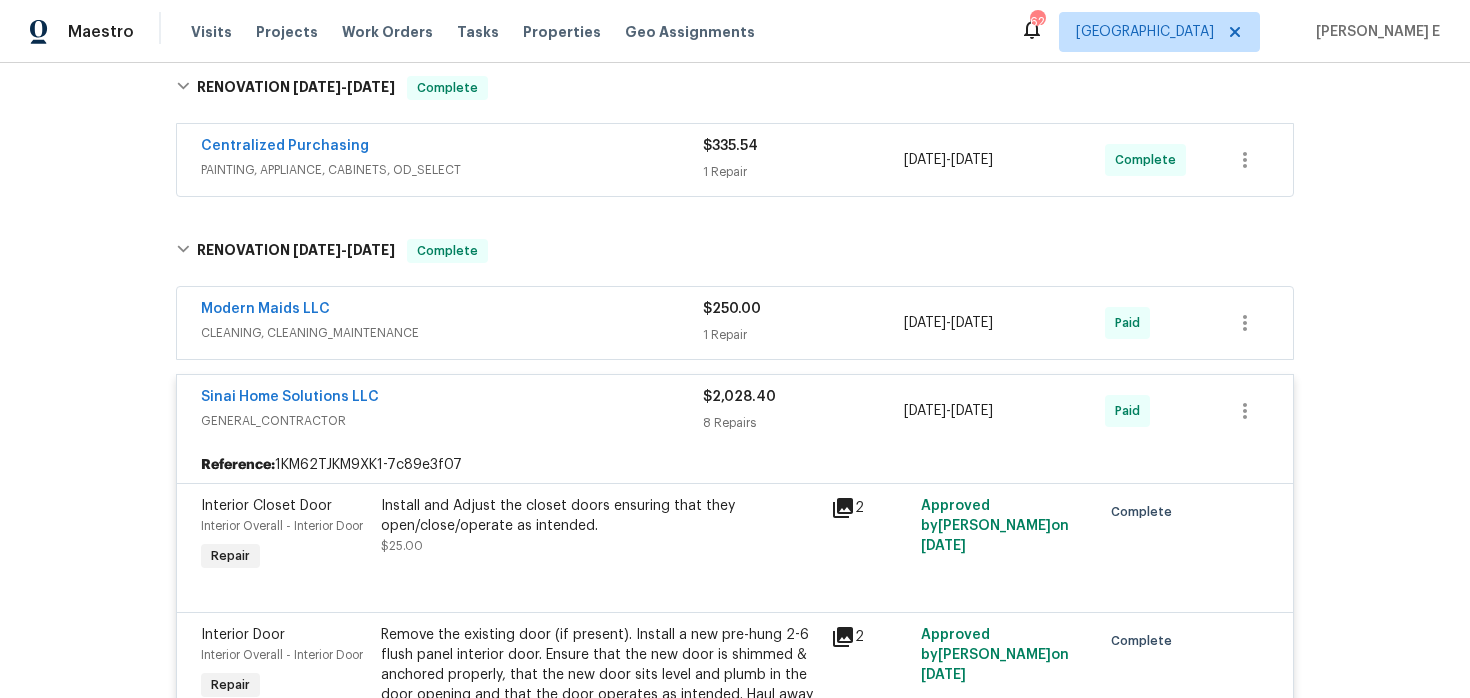 scroll, scrollTop: 256, scrollLeft: 0, axis: vertical 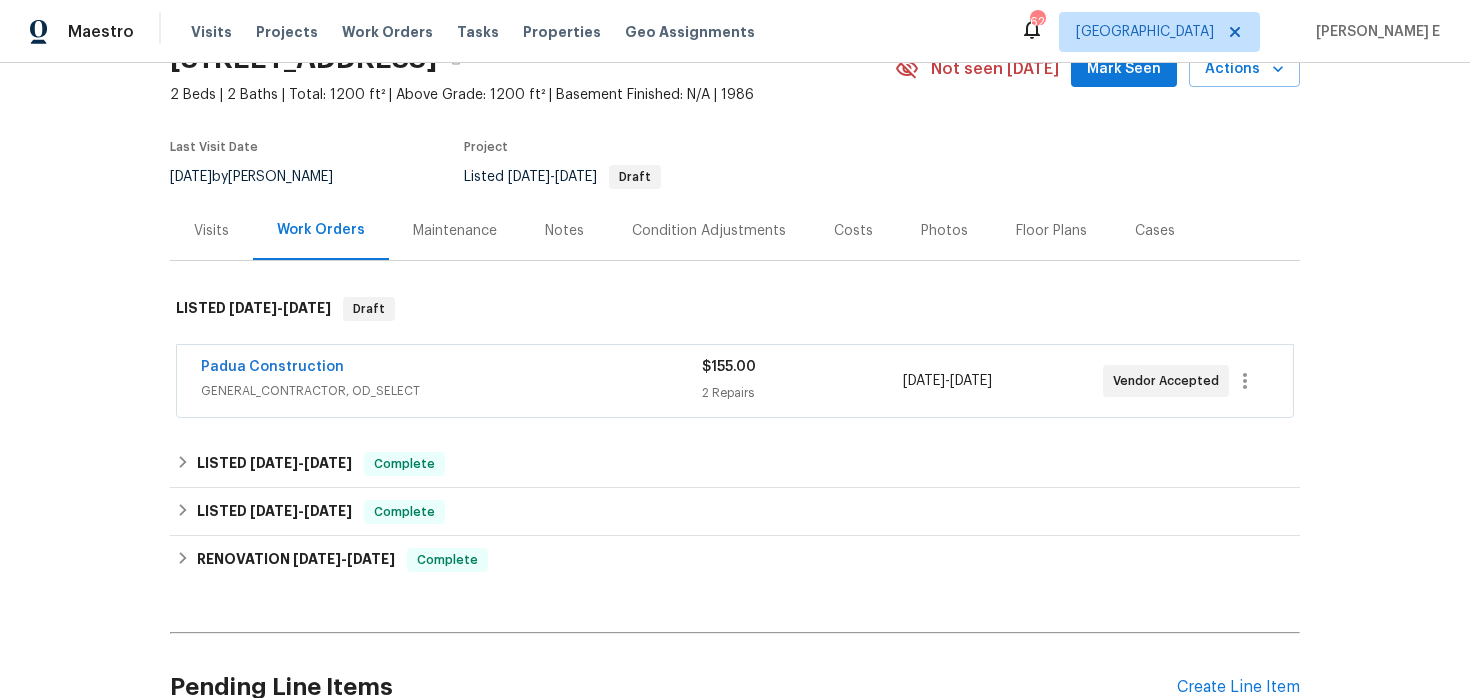 click on "Padua Construction" at bounding box center (451, 369) 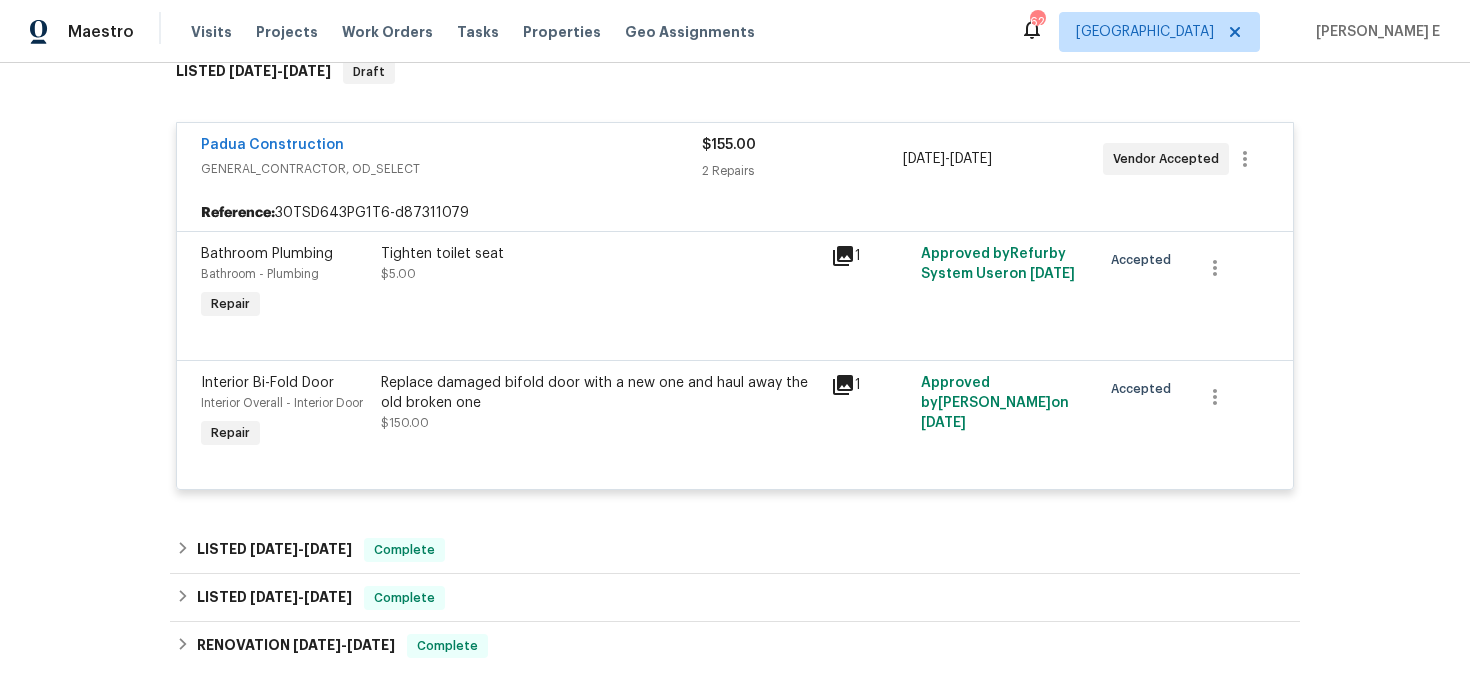 scroll, scrollTop: 0, scrollLeft: 0, axis: both 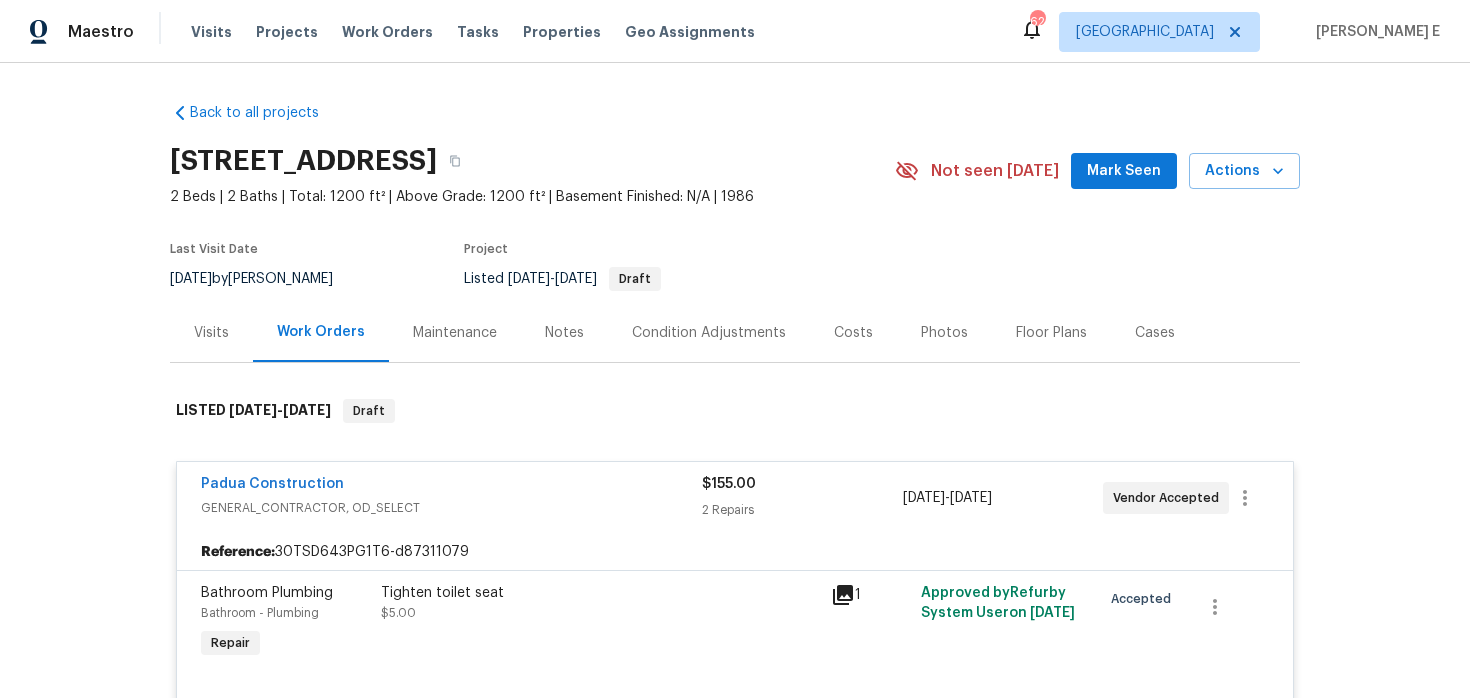 click on "Visits" at bounding box center (211, 332) 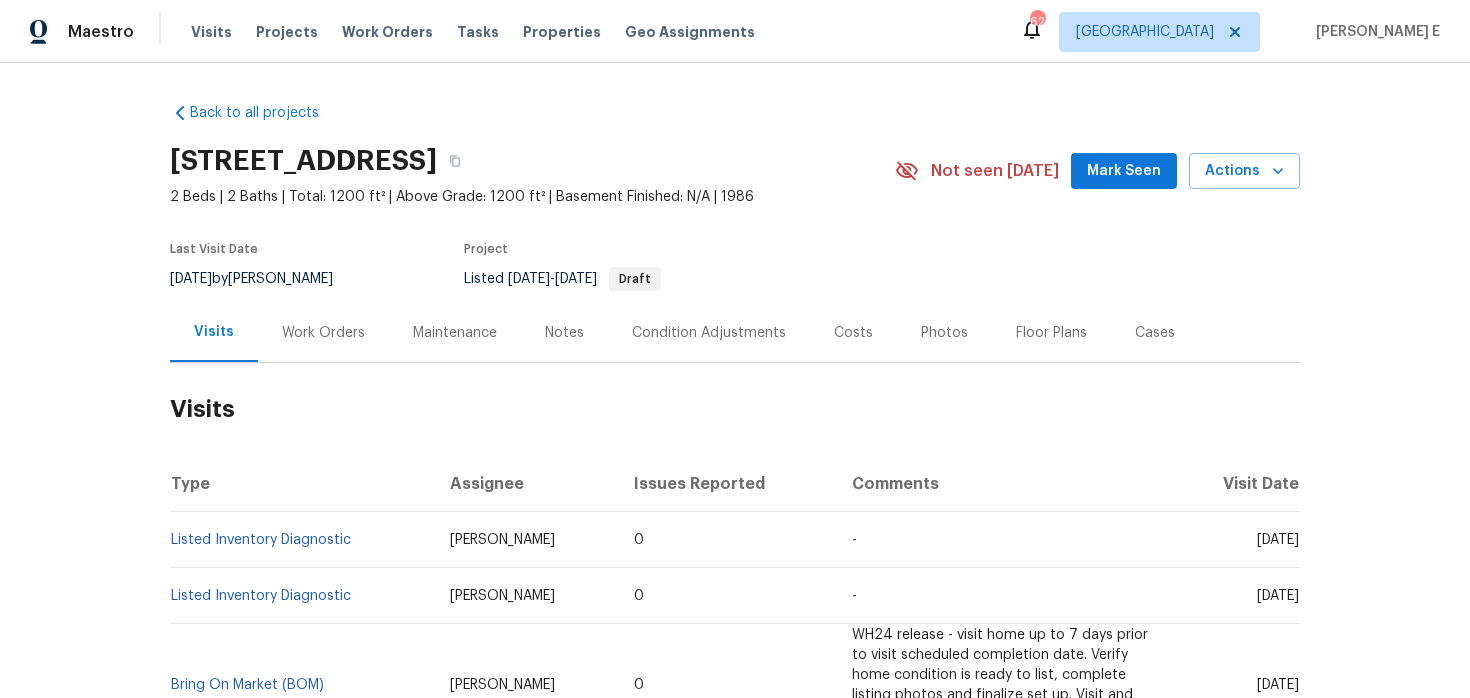 scroll, scrollTop: 81, scrollLeft: 0, axis: vertical 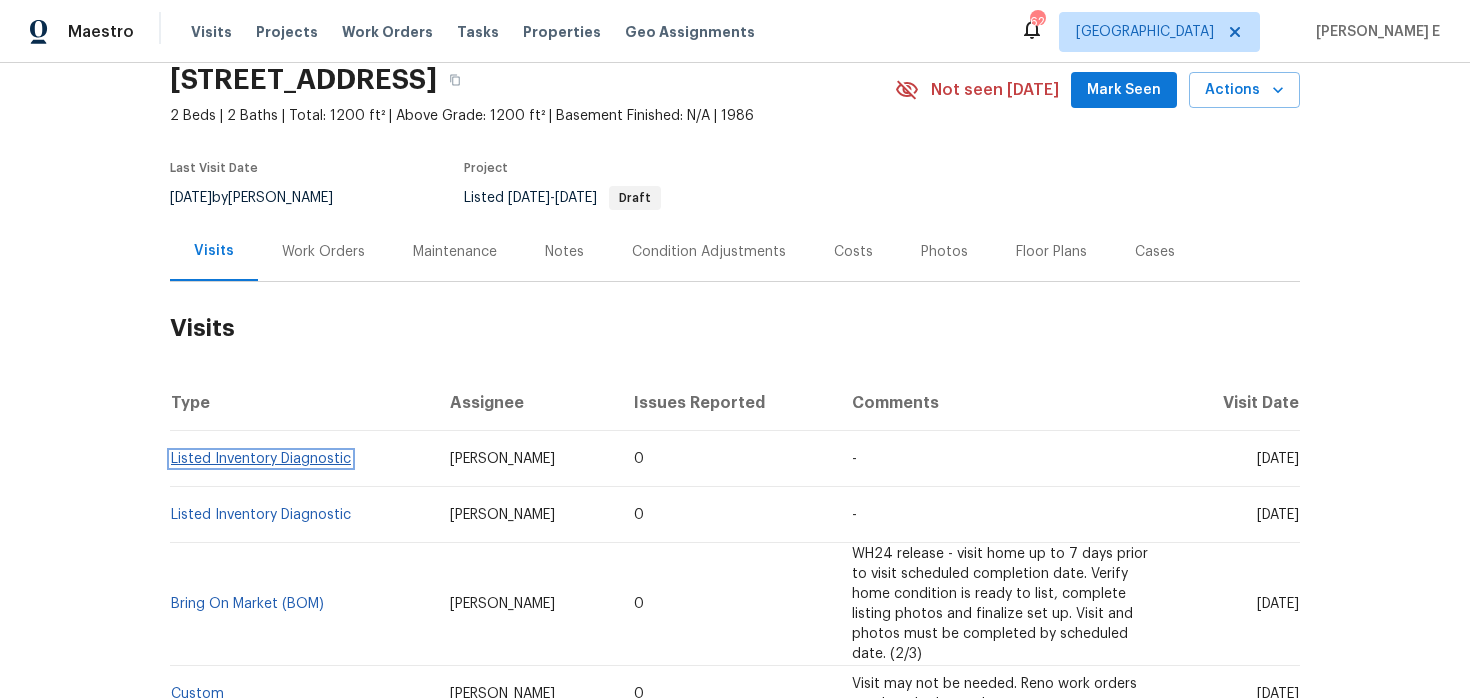 click on "Listed Inventory Diagnostic" at bounding box center [261, 459] 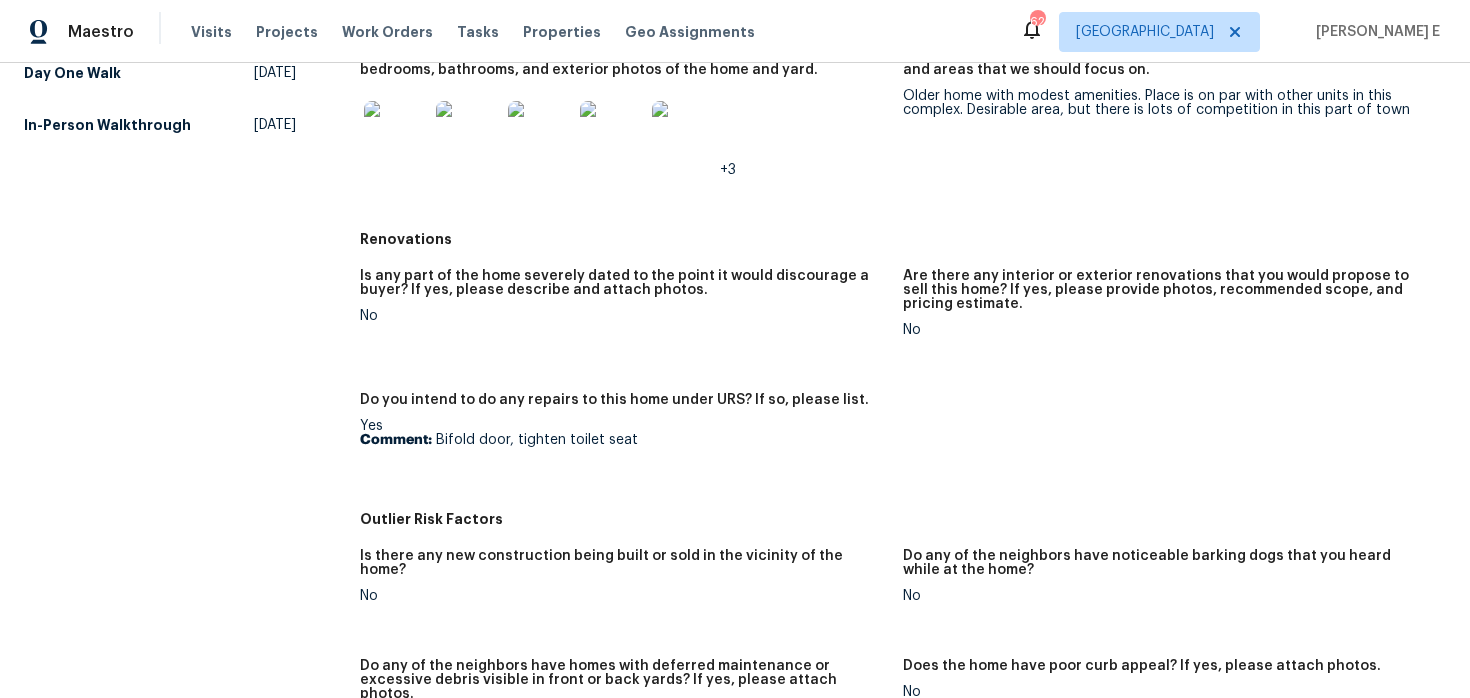 scroll, scrollTop: 0, scrollLeft: 0, axis: both 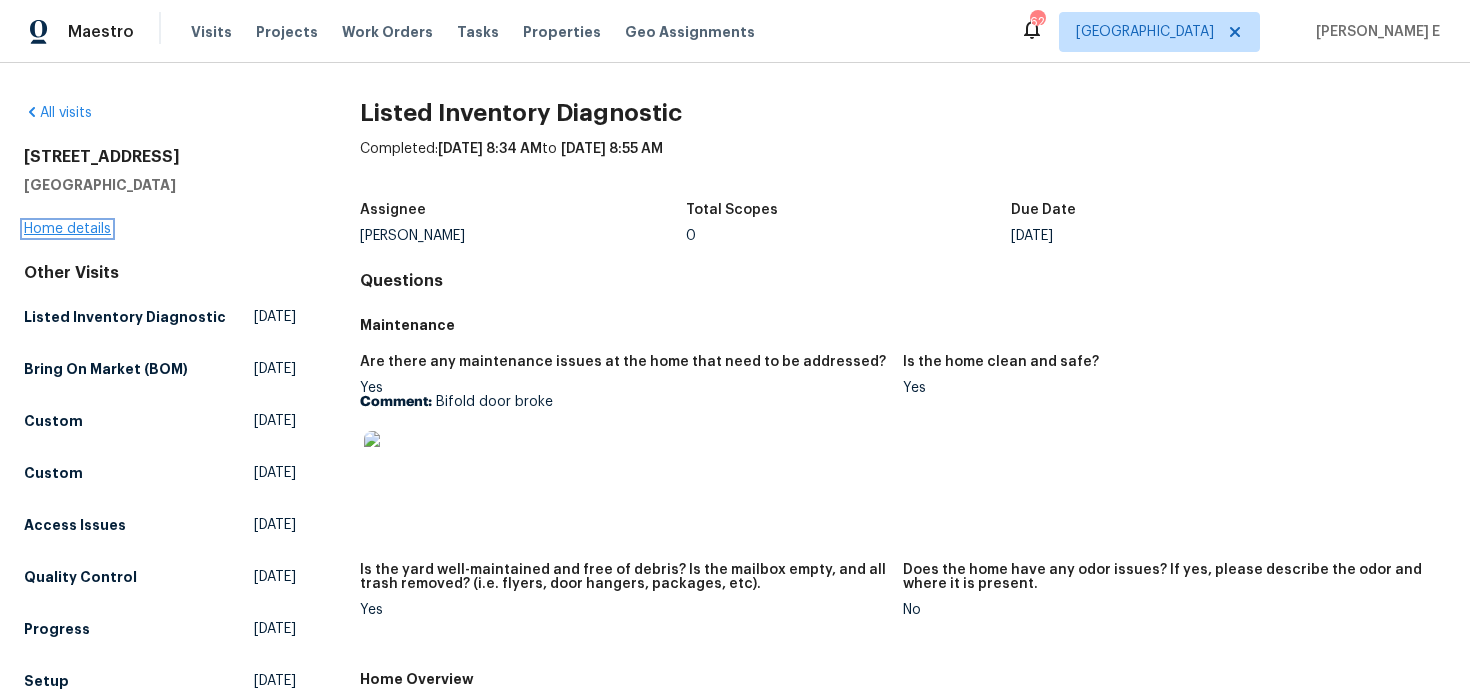 click on "Home details" at bounding box center (67, 229) 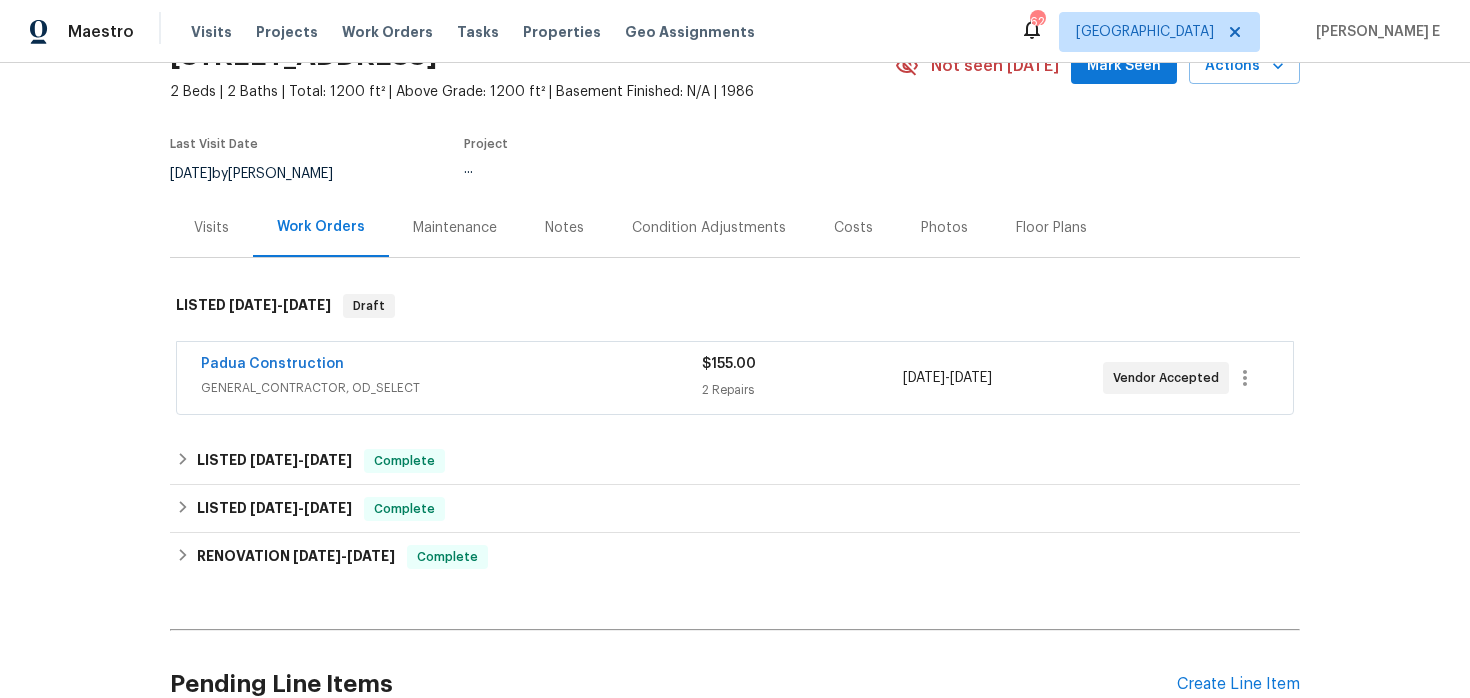 scroll, scrollTop: 126, scrollLeft: 0, axis: vertical 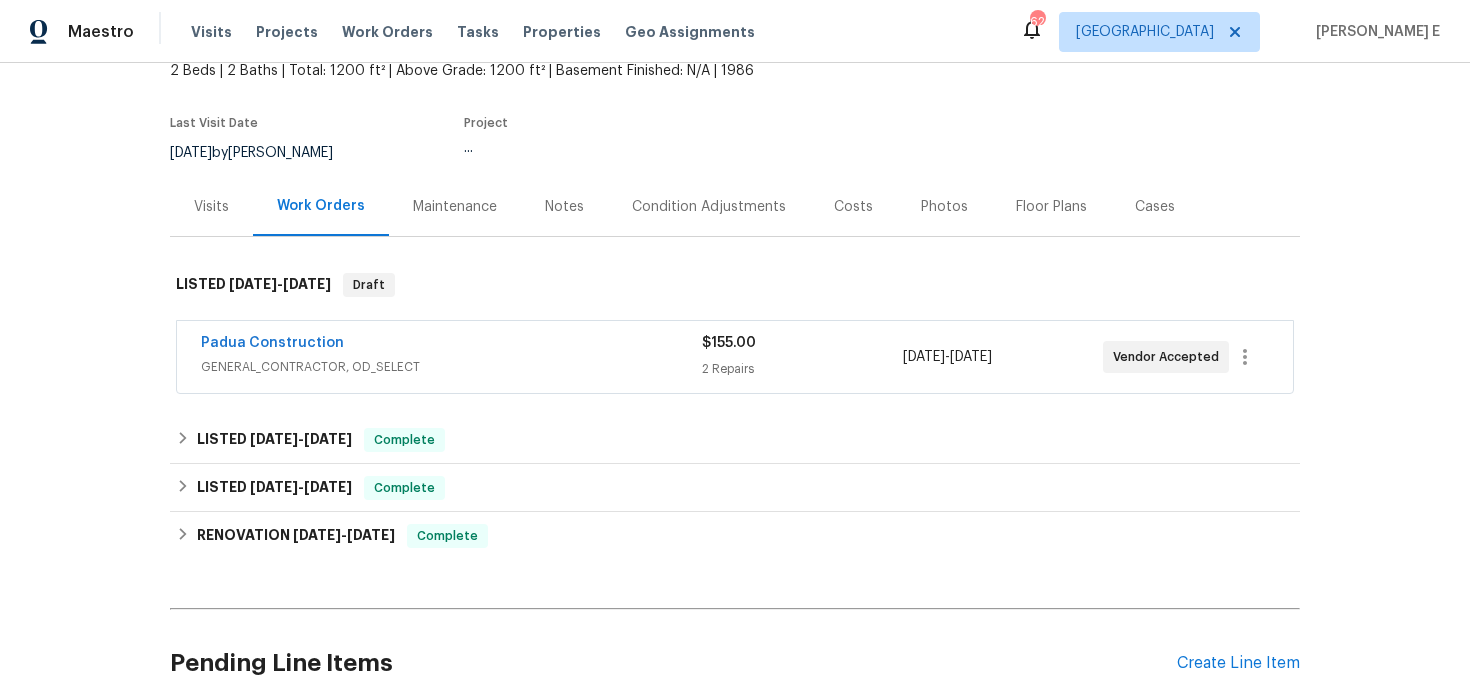click on "Maintenance" at bounding box center (455, 206) 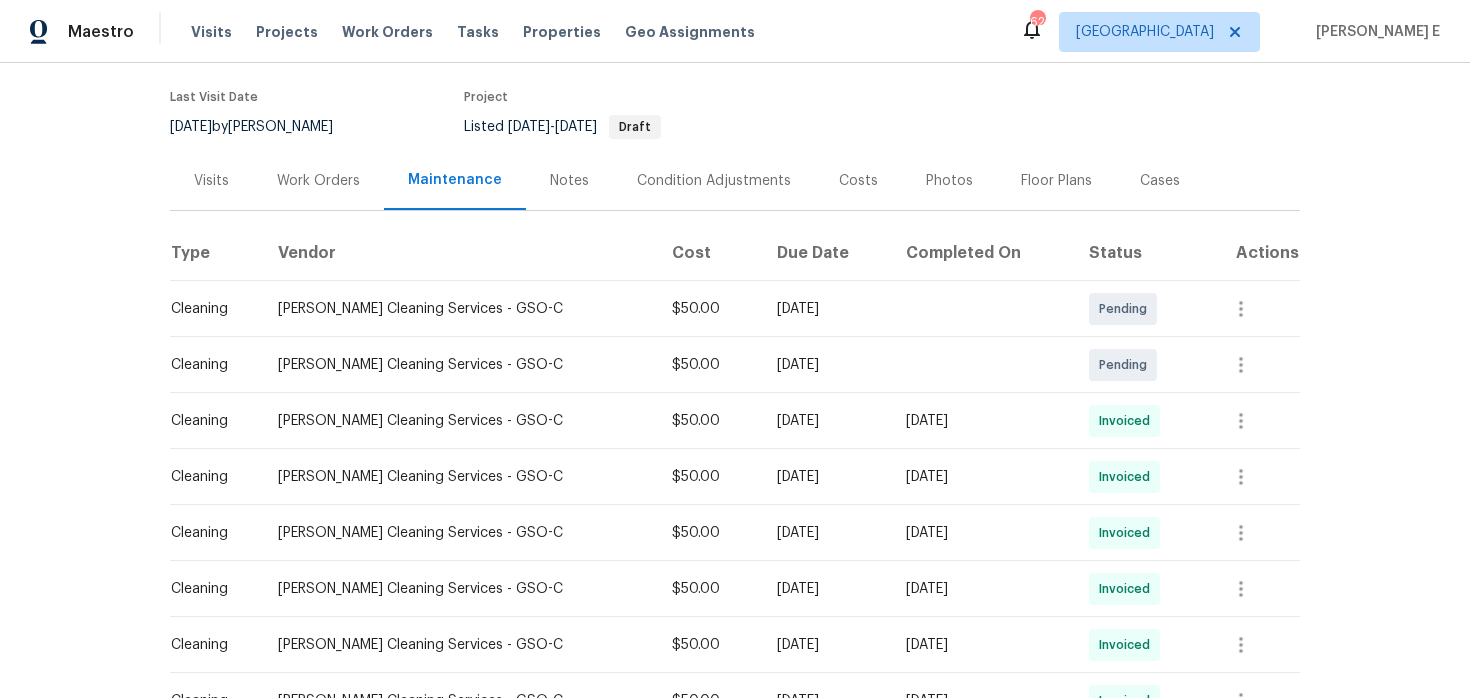 scroll, scrollTop: 178, scrollLeft: 0, axis: vertical 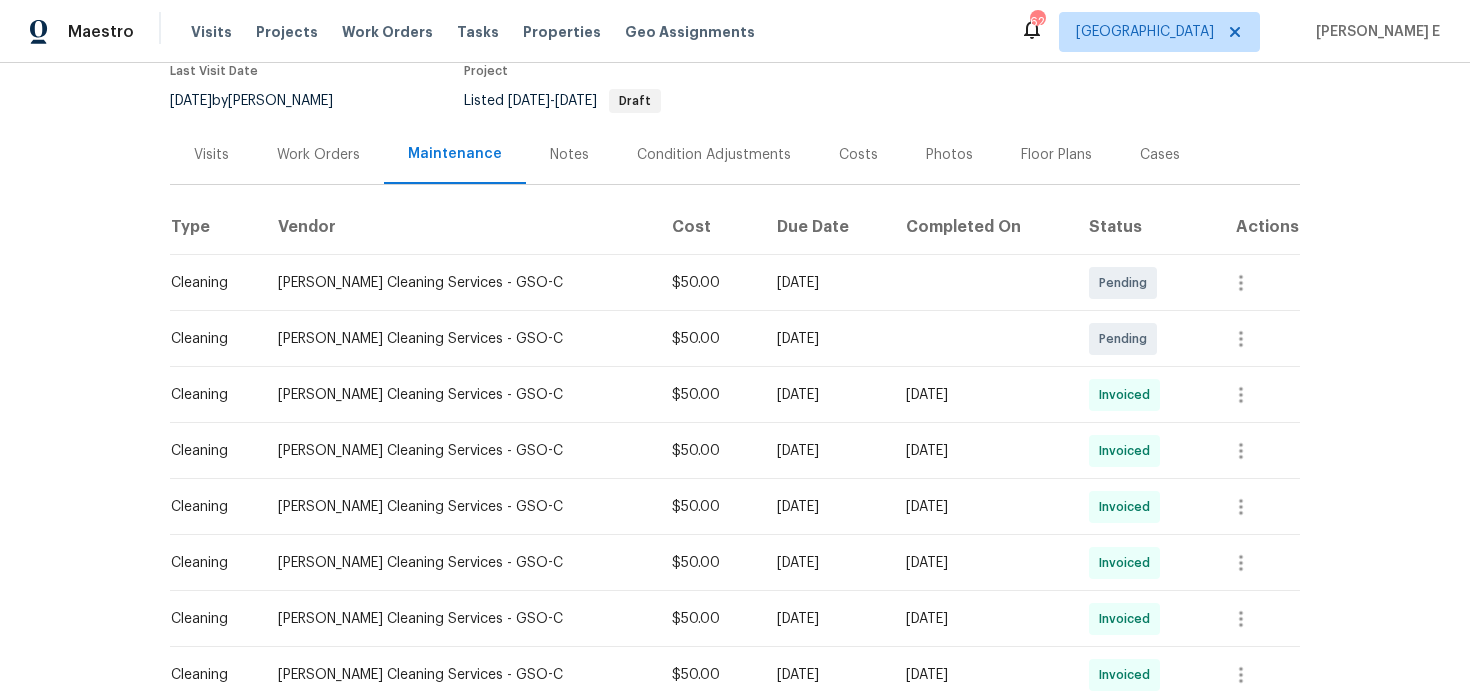 click on "Work Orders" at bounding box center (318, 154) 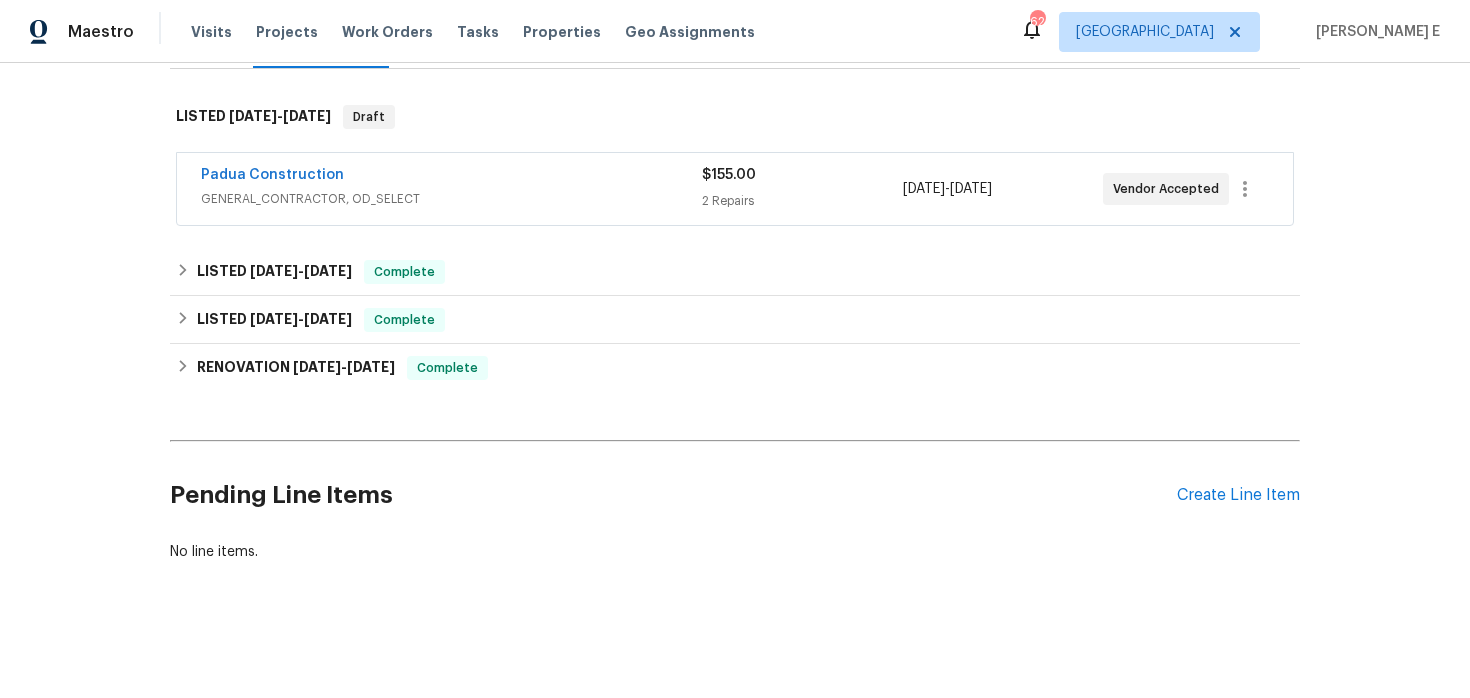 scroll, scrollTop: 0, scrollLeft: 0, axis: both 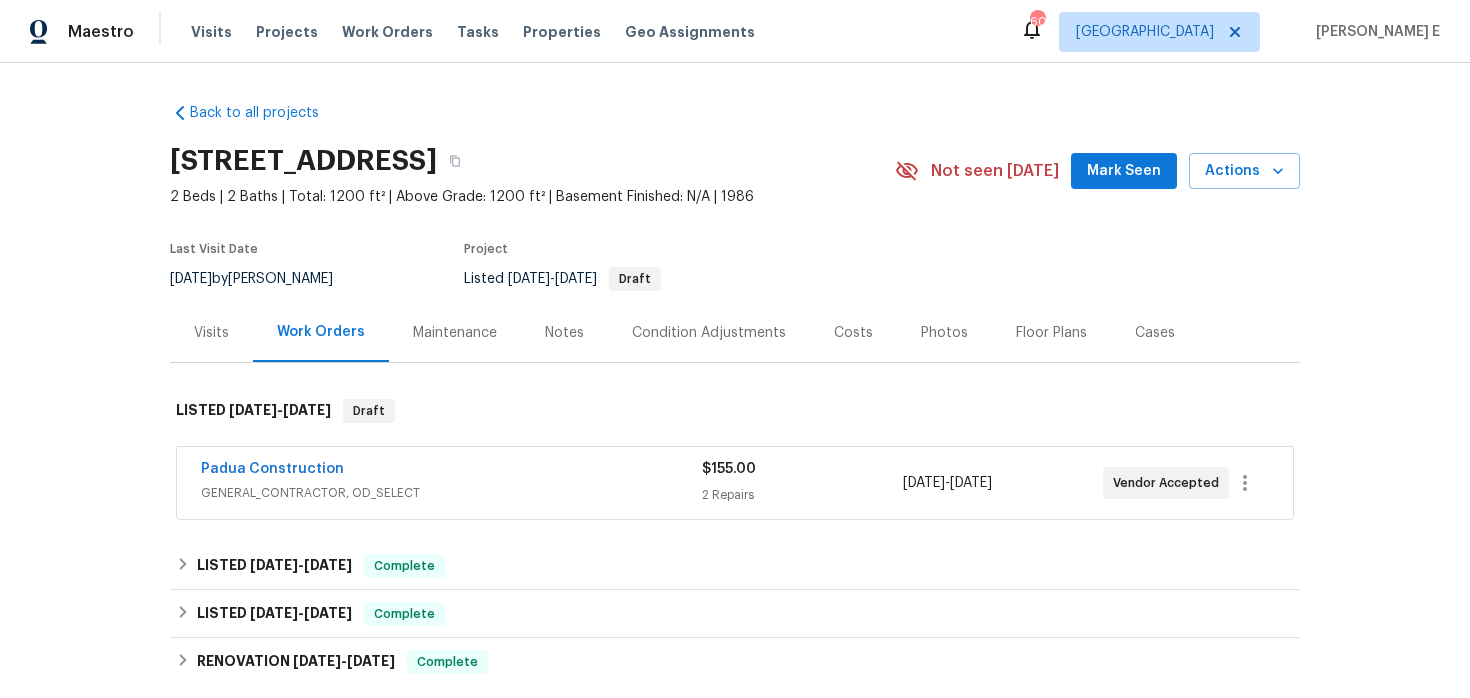 click on "Floor Plans" at bounding box center (1051, 332) 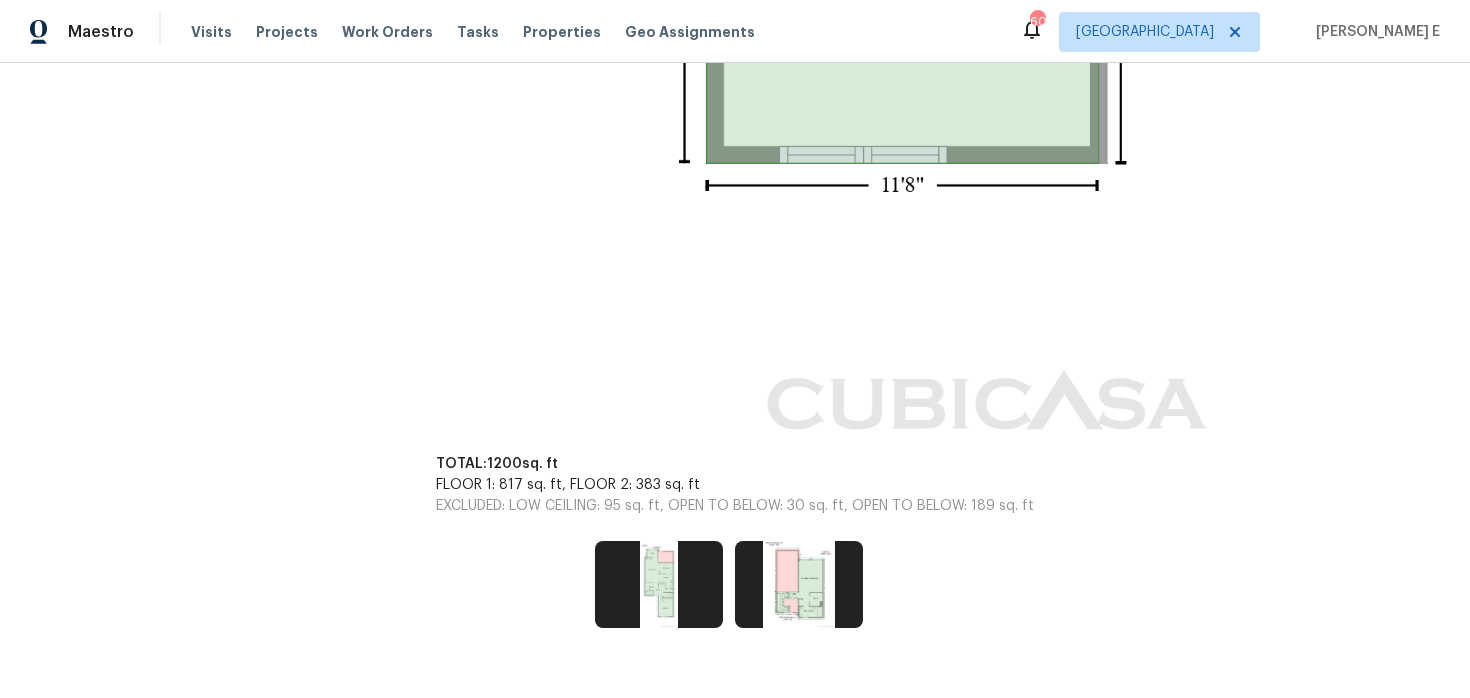 scroll, scrollTop: 2251, scrollLeft: 0, axis: vertical 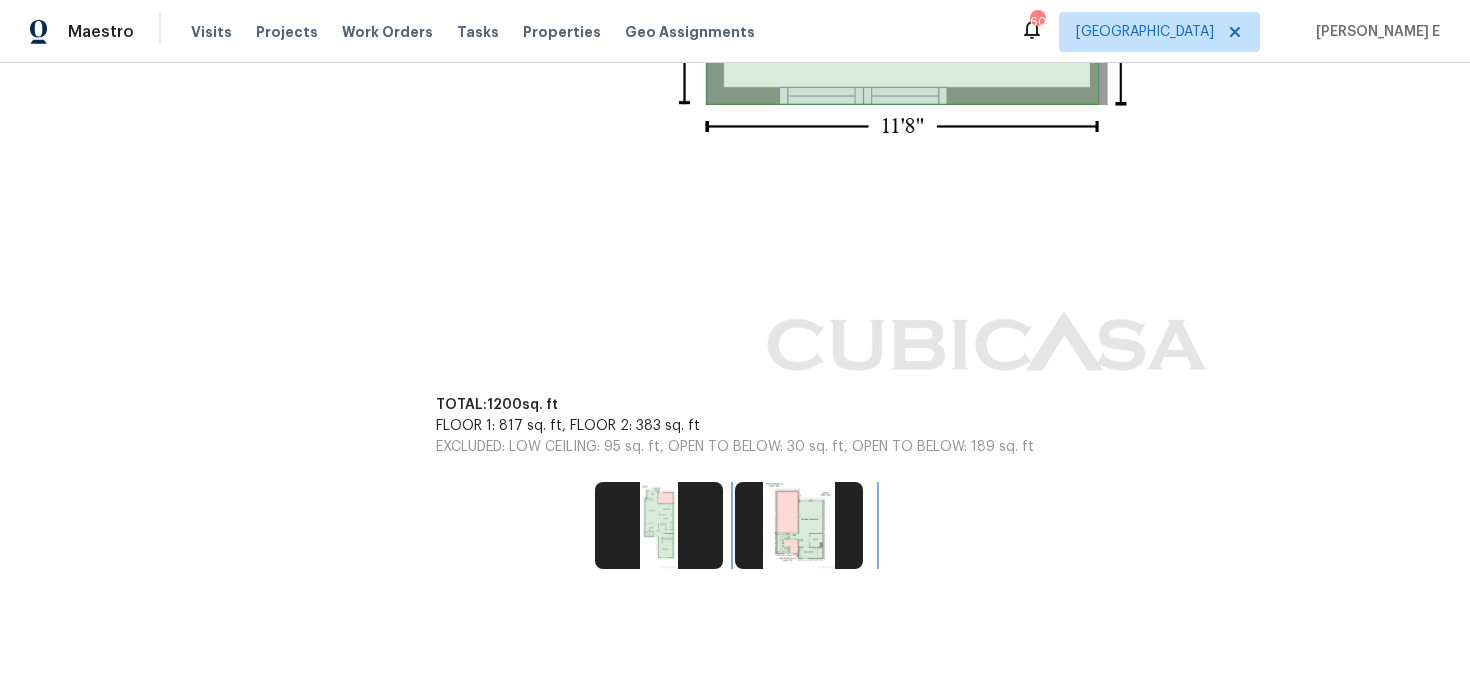 click at bounding box center (799, 525) 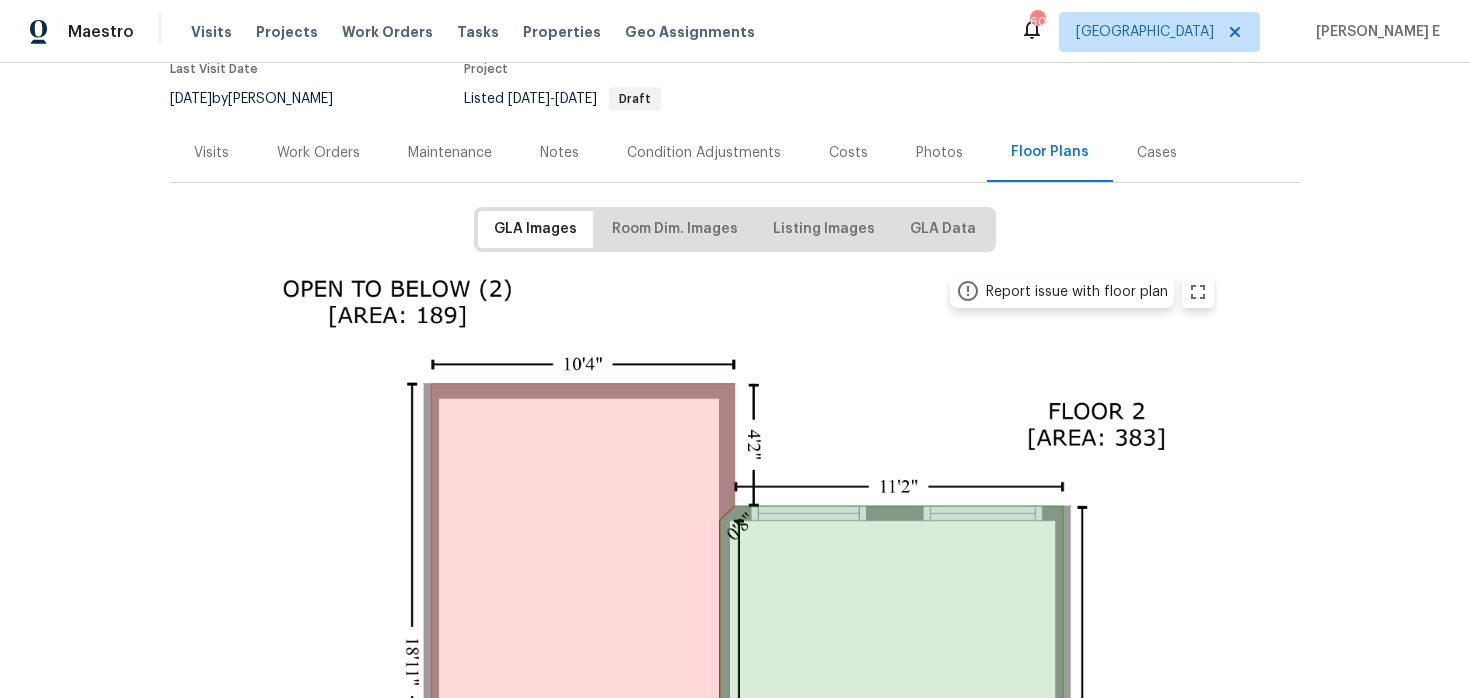 scroll, scrollTop: 0, scrollLeft: 0, axis: both 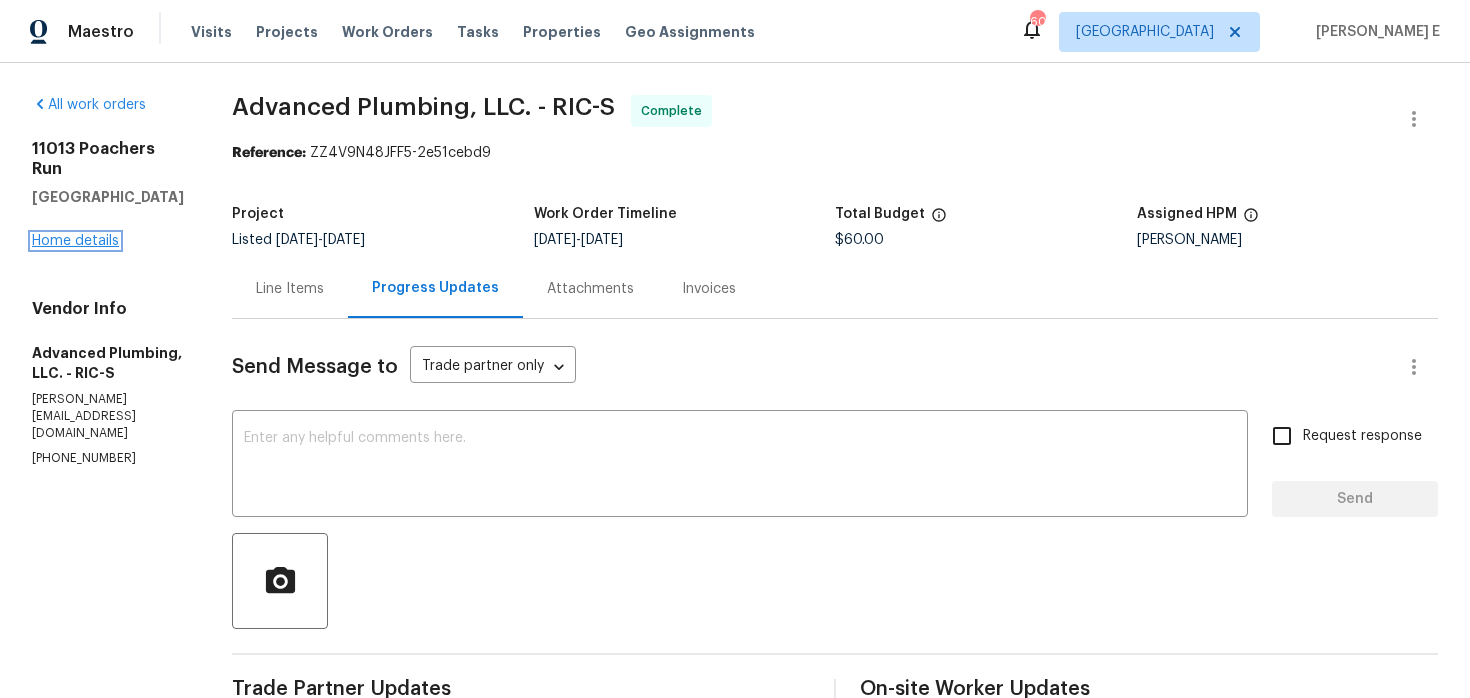 click on "Home details" at bounding box center [75, 241] 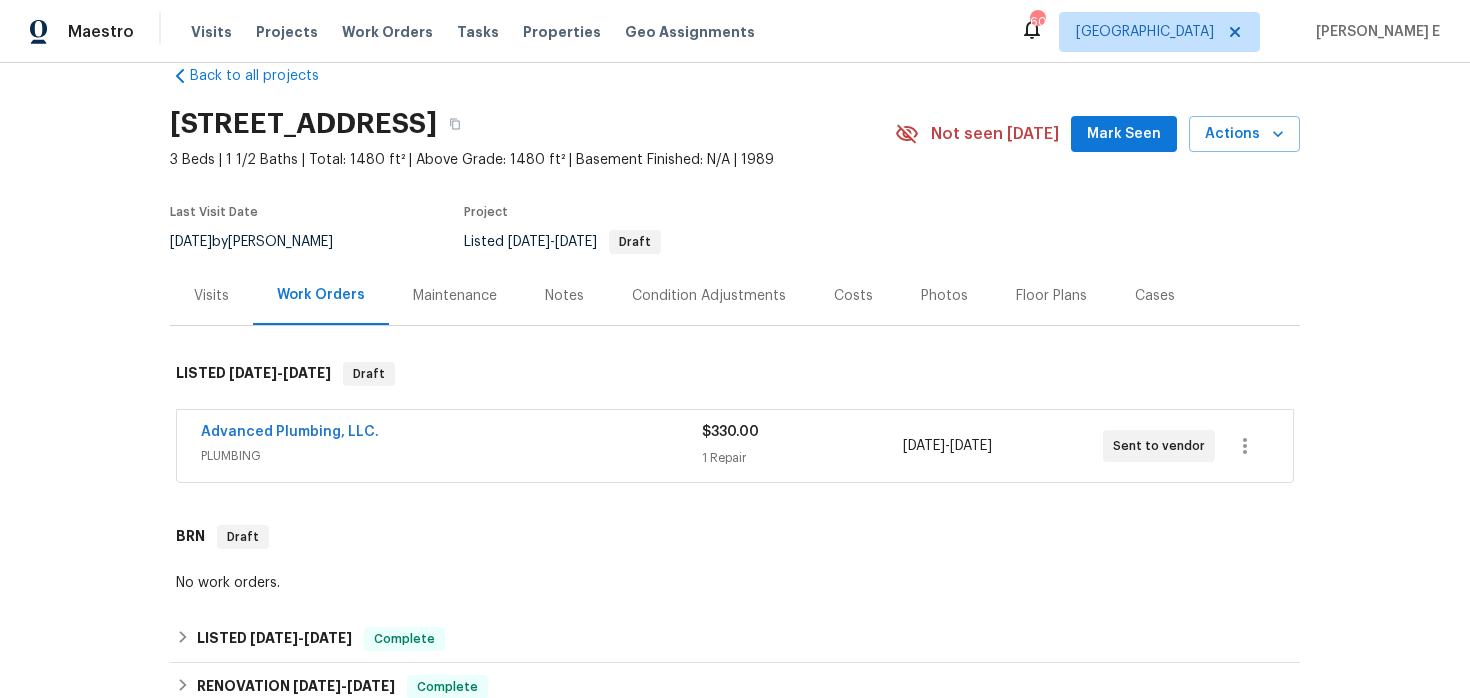 scroll, scrollTop: 48, scrollLeft: 0, axis: vertical 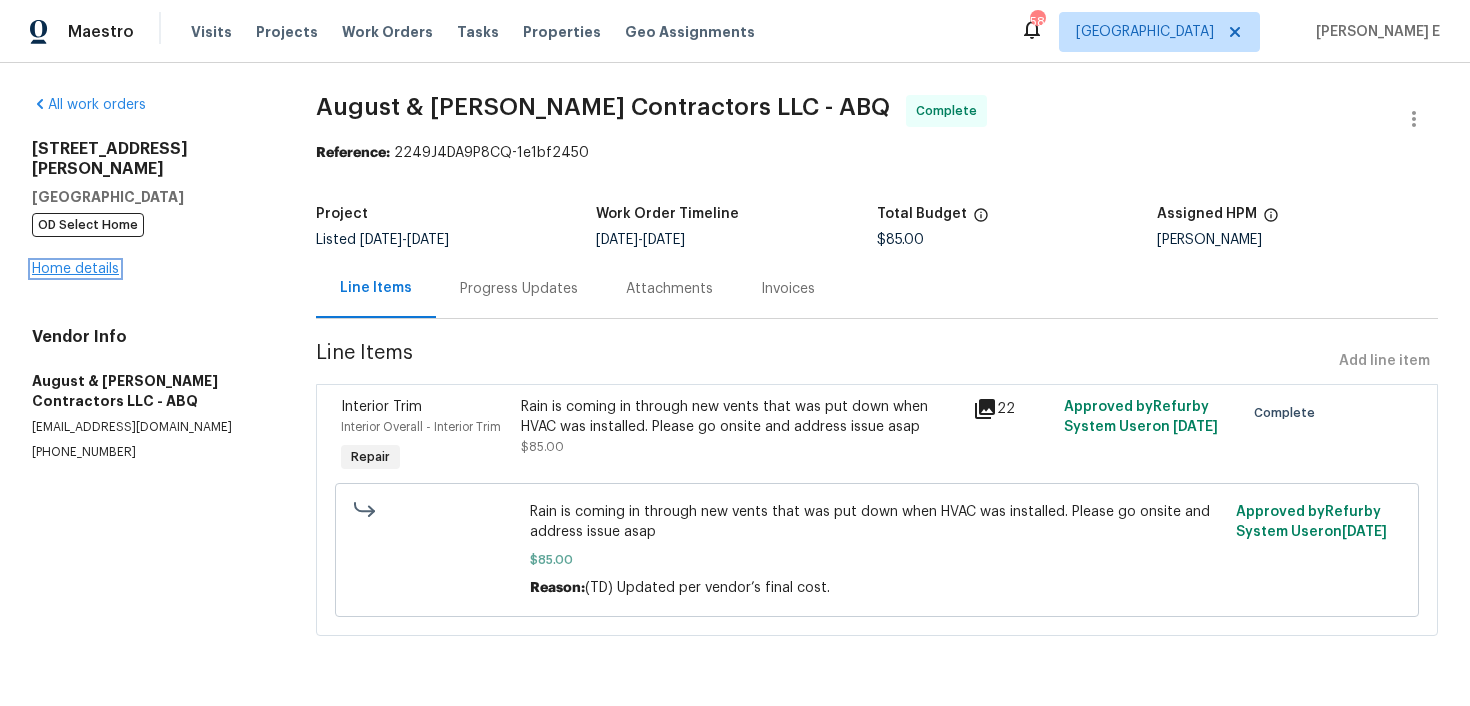 click on "Home details" at bounding box center [75, 269] 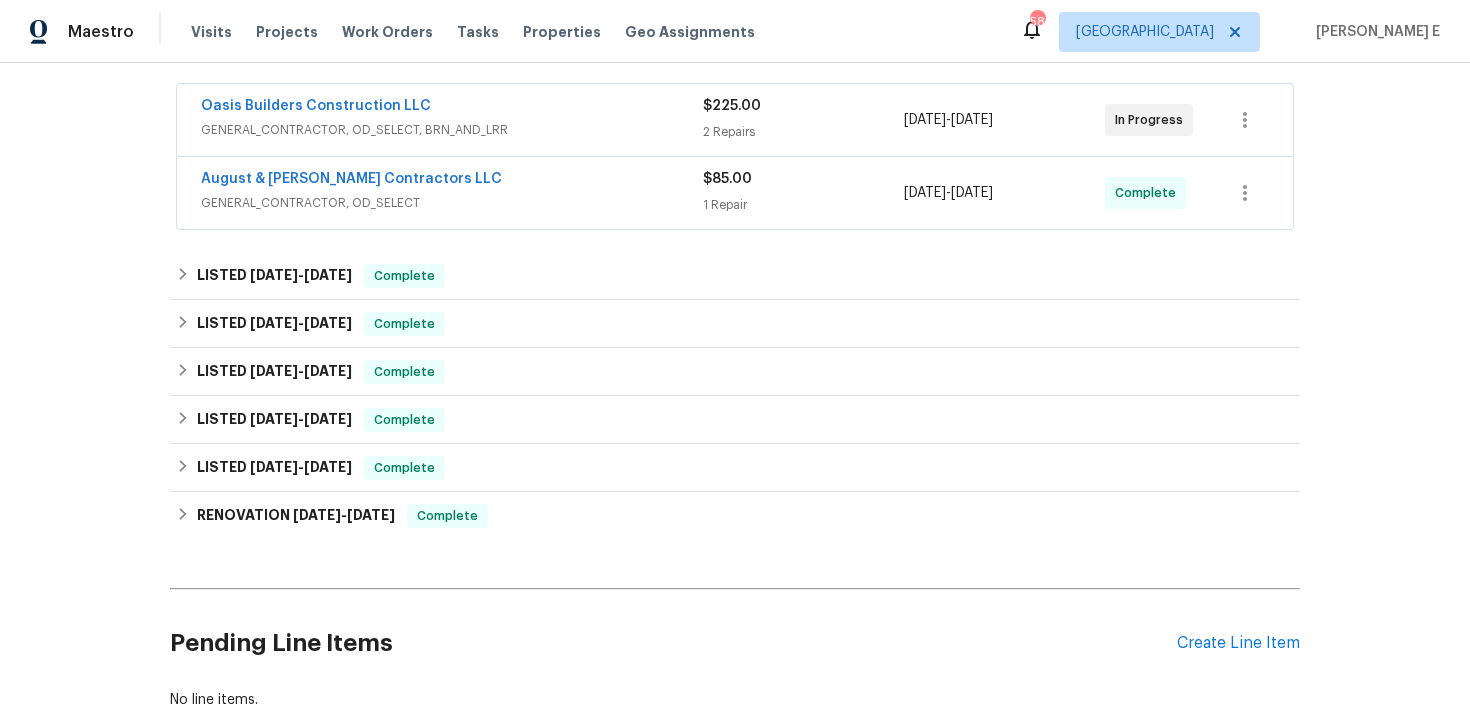 scroll, scrollTop: 370, scrollLeft: 0, axis: vertical 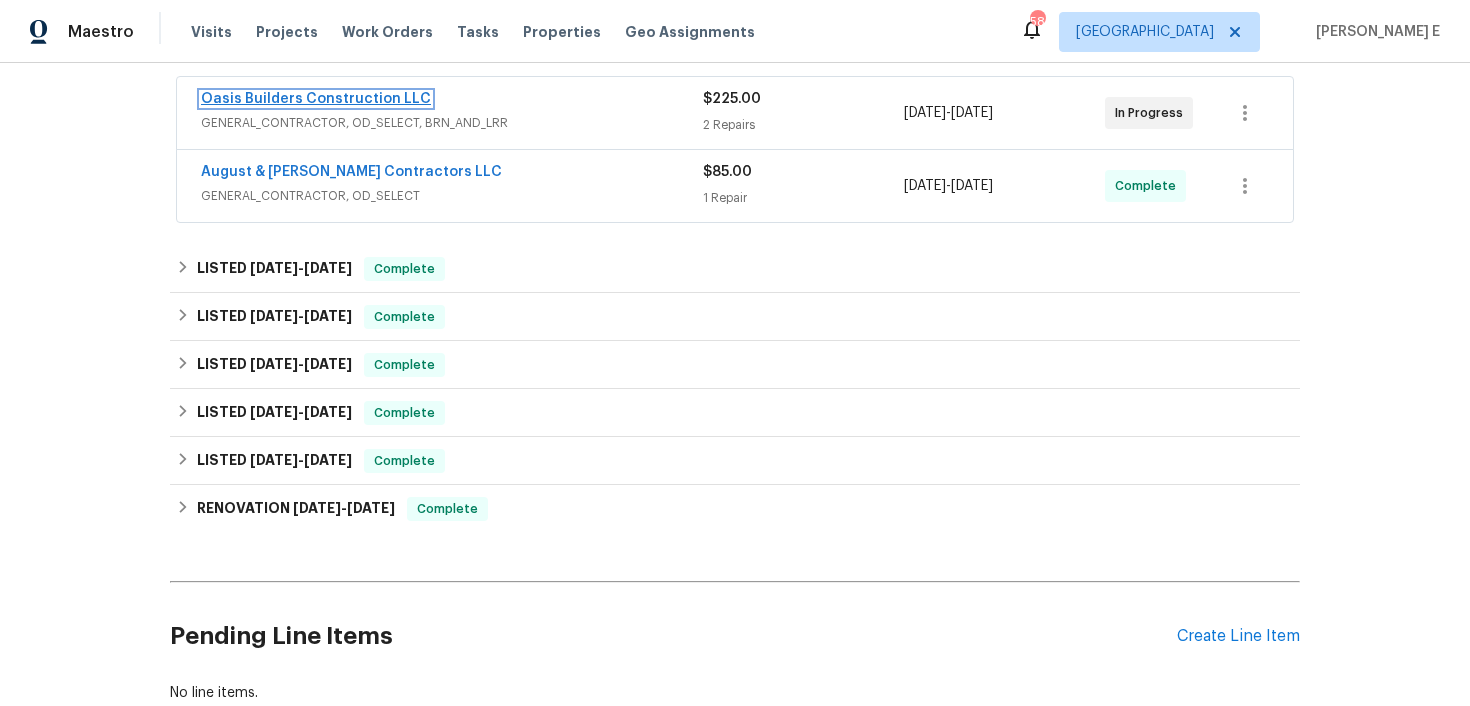 click on "Oasis Builders Construction LLC" at bounding box center (316, 99) 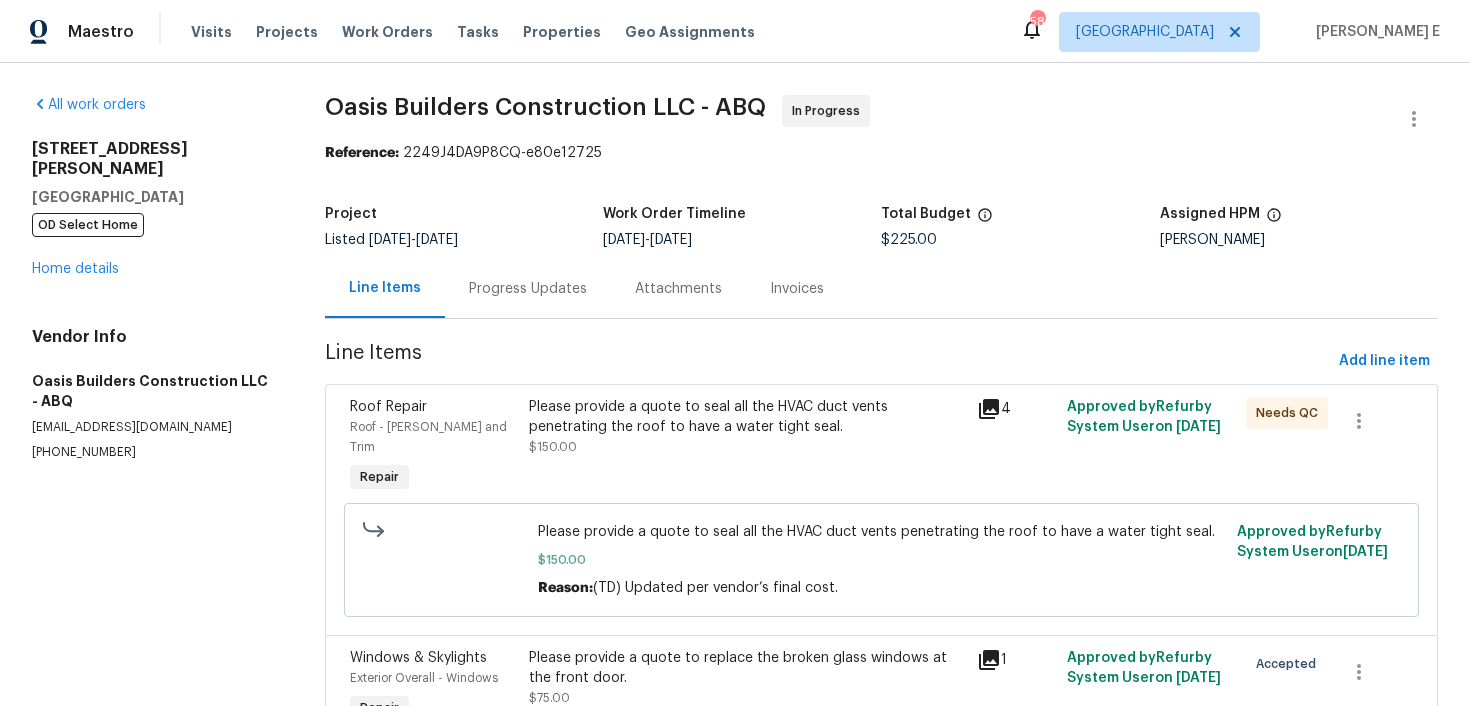 scroll, scrollTop: 96, scrollLeft: 0, axis: vertical 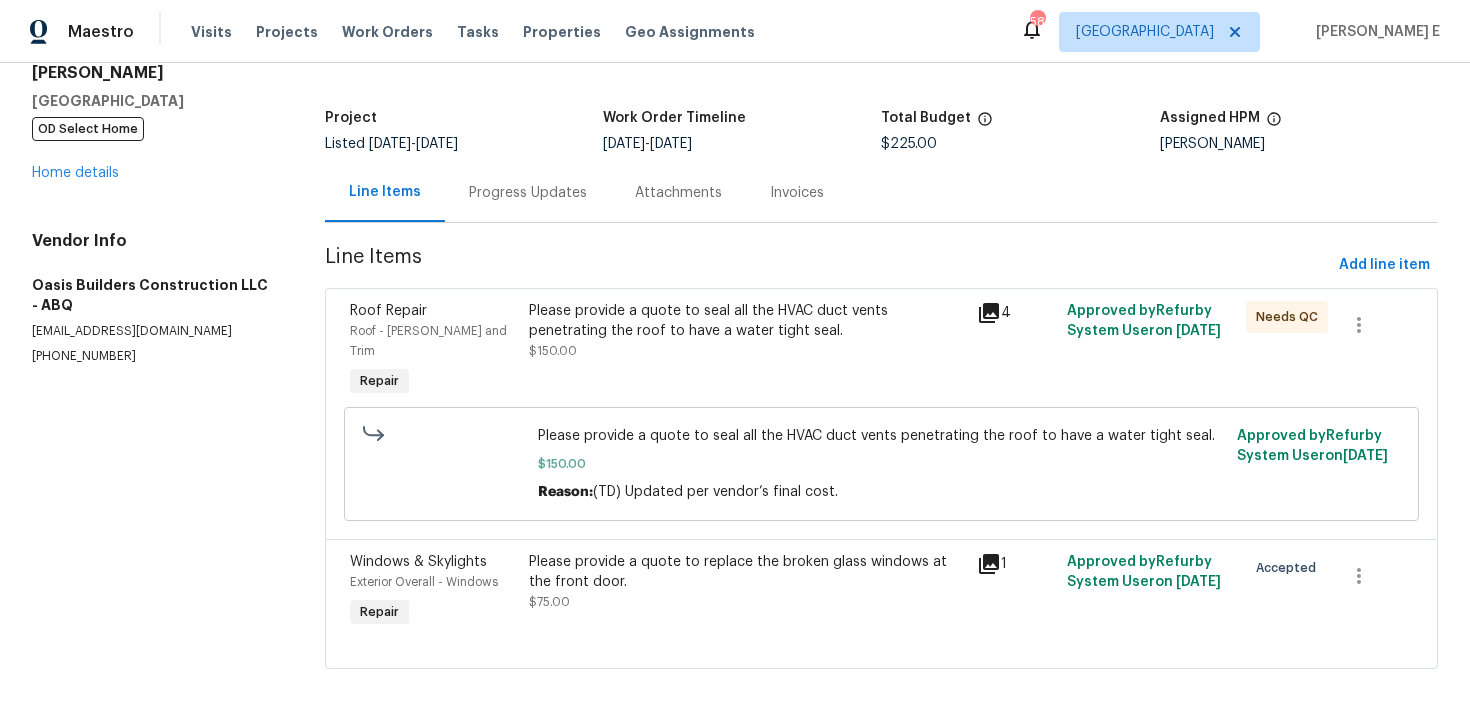click on "Progress Updates" at bounding box center [528, 192] 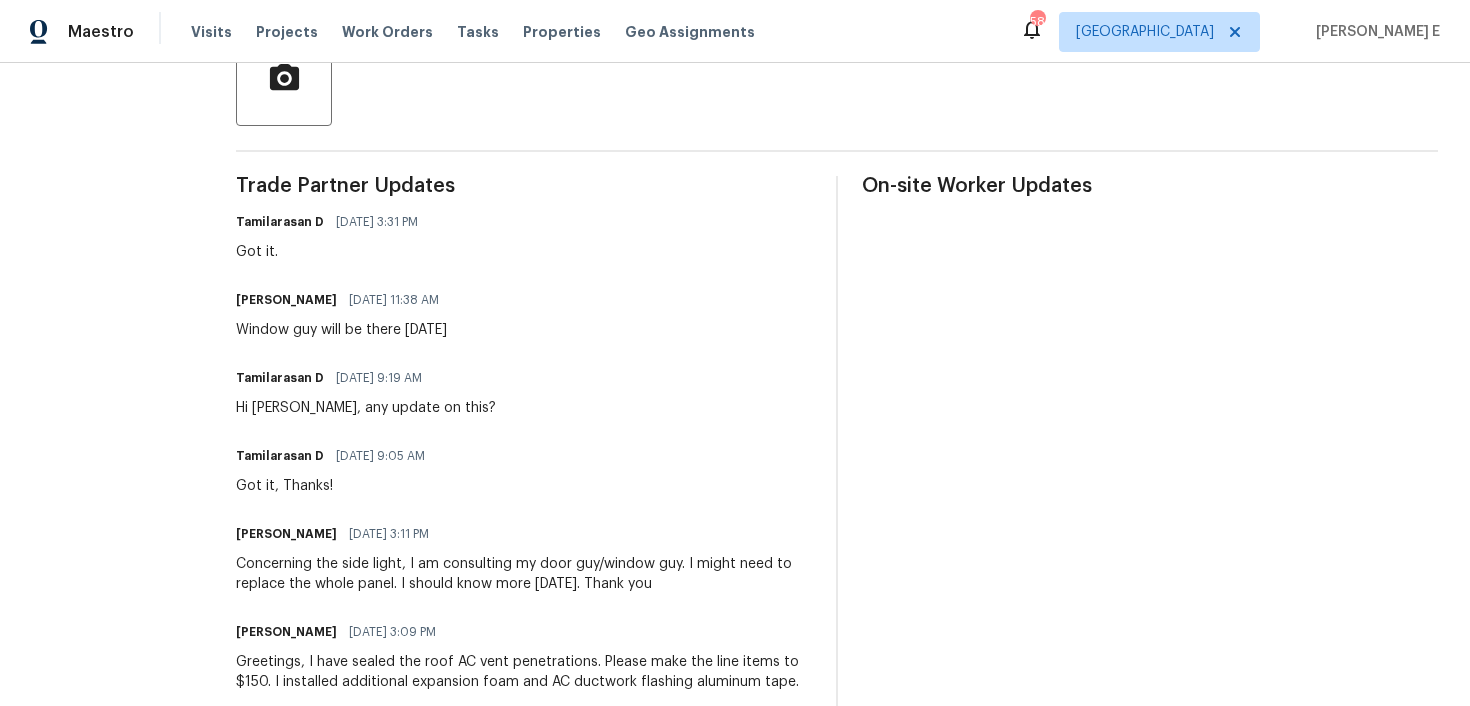scroll, scrollTop: 0, scrollLeft: 0, axis: both 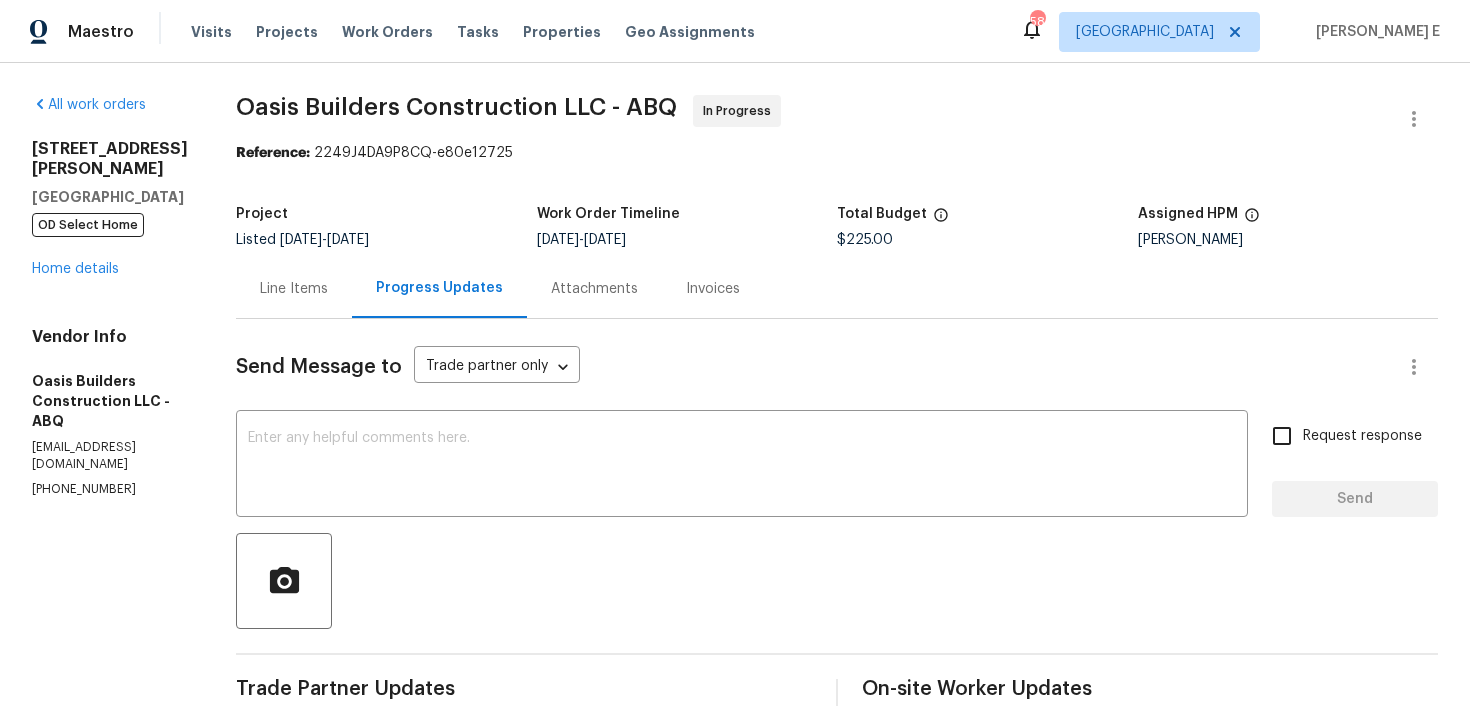 click on "Line Items" at bounding box center (294, 288) 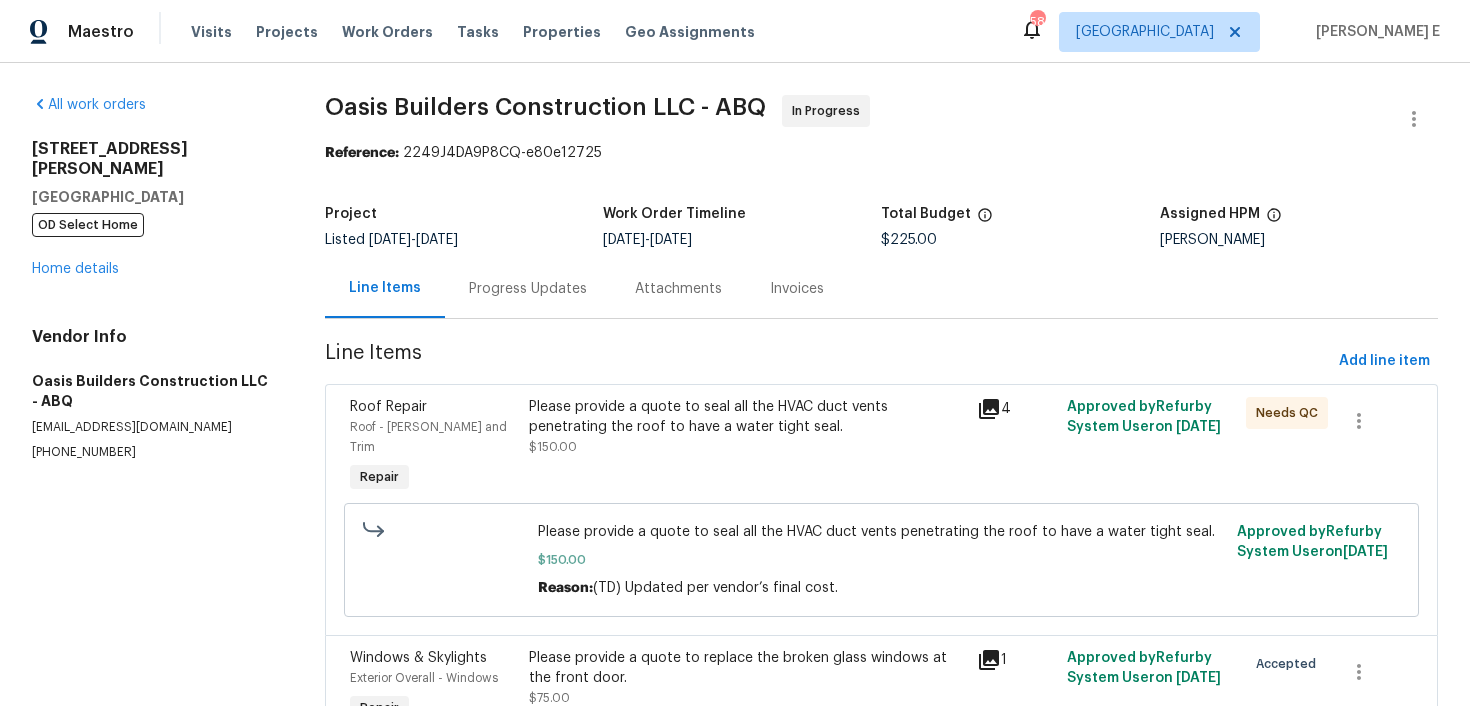 scroll, scrollTop: 96, scrollLeft: 0, axis: vertical 